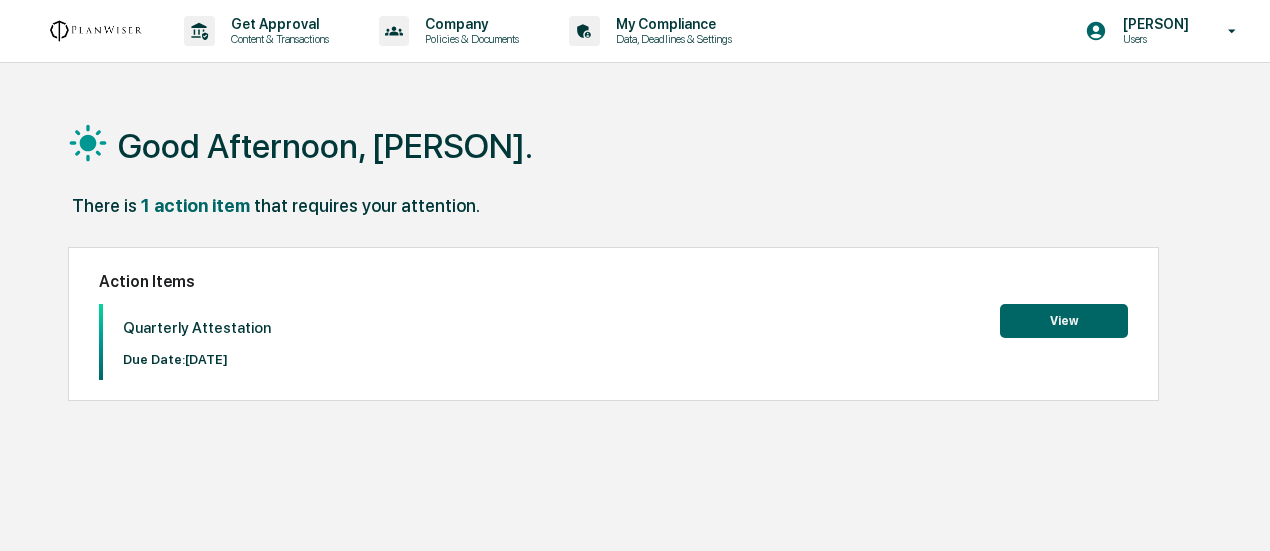 scroll, scrollTop: 0, scrollLeft: 0, axis: both 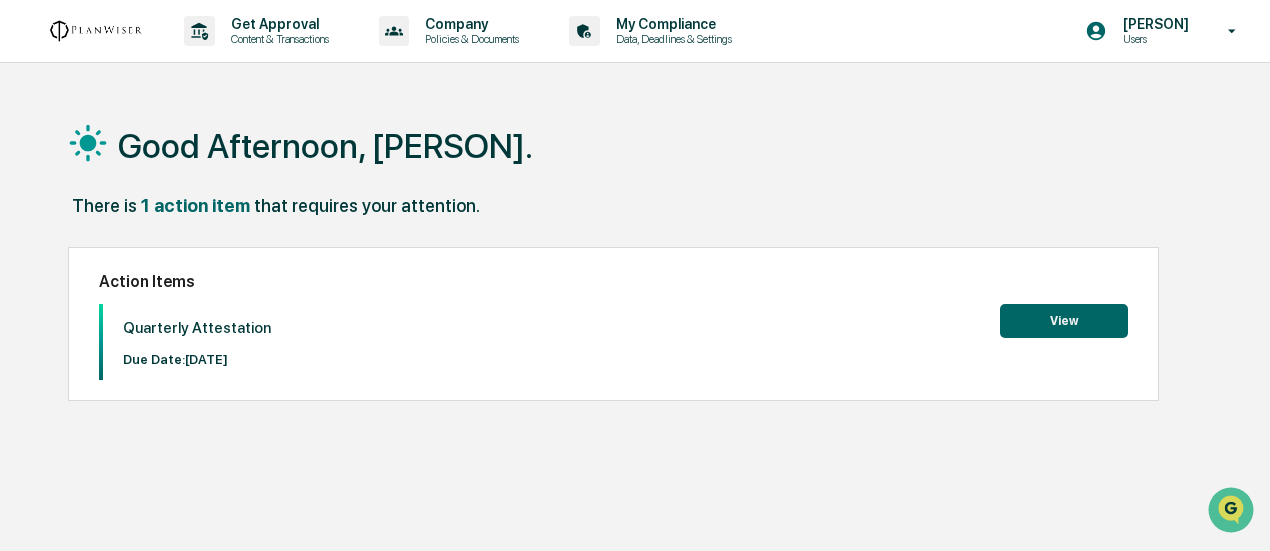 click on "View" at bounding box center [1064, 321] 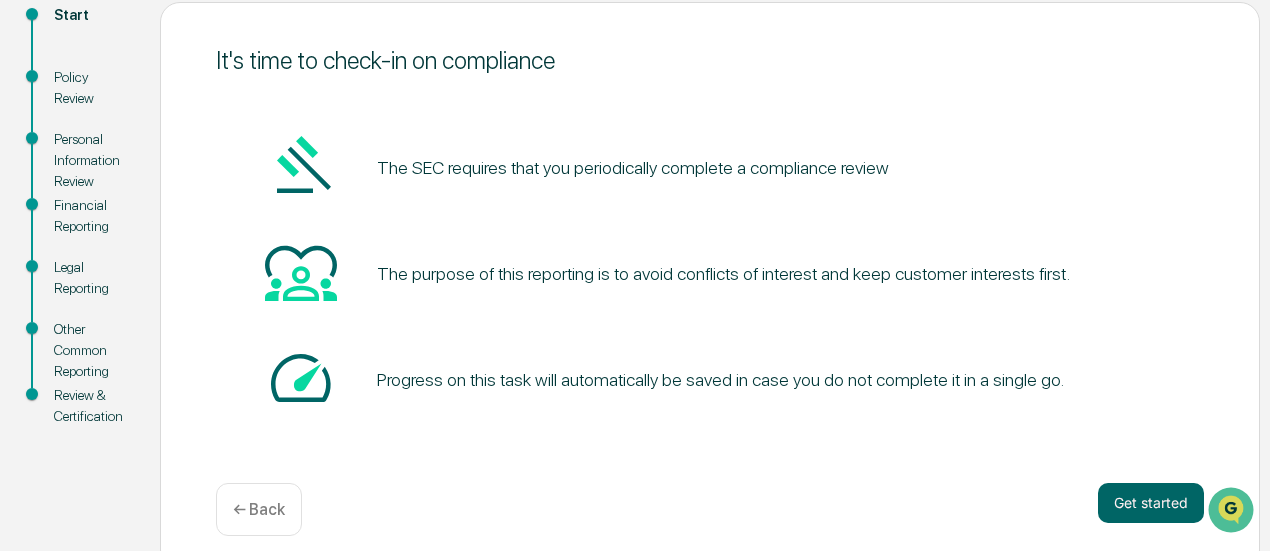 scroll, scrollTop: 254, scrollLeft: 0, axis: vertical 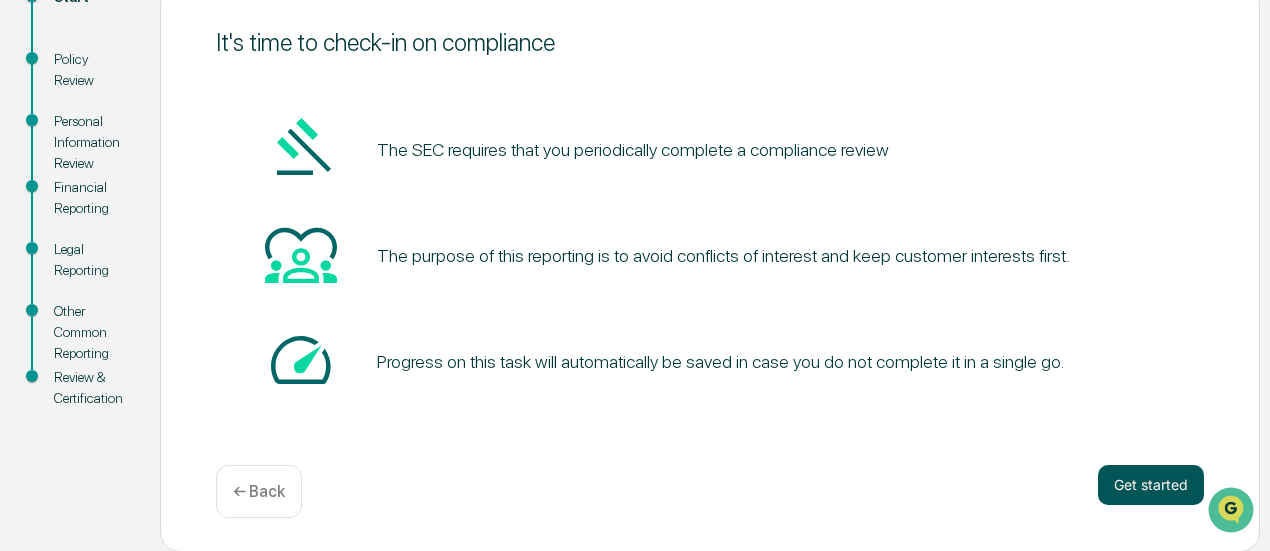 click on "Get started" at bounding box center [1151, 485] 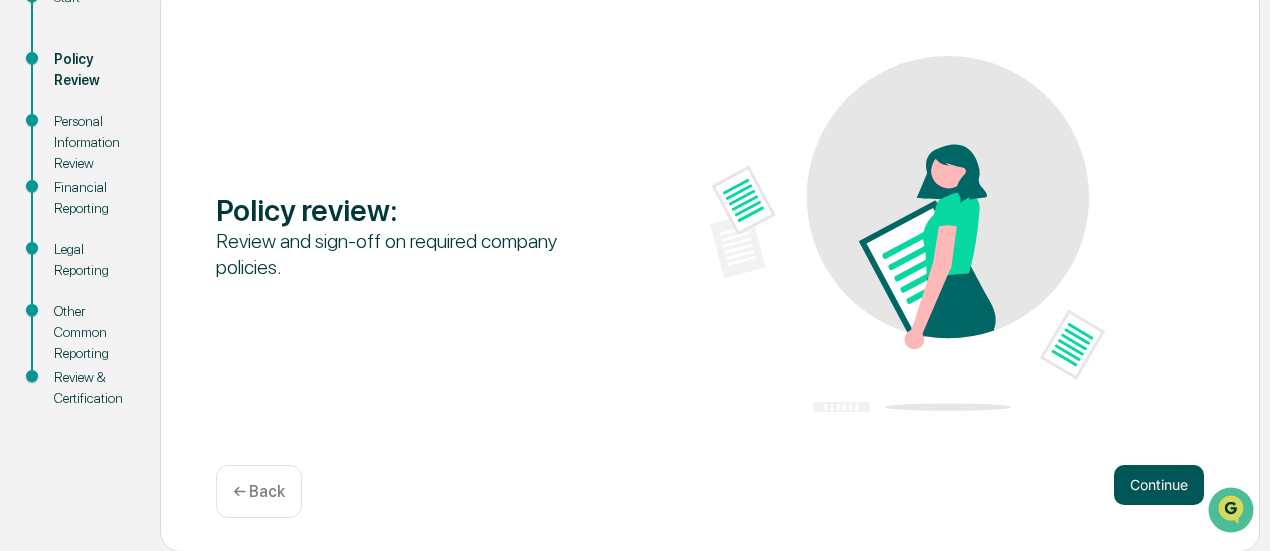 click on "Continue" at bounding box center (1159, 485) 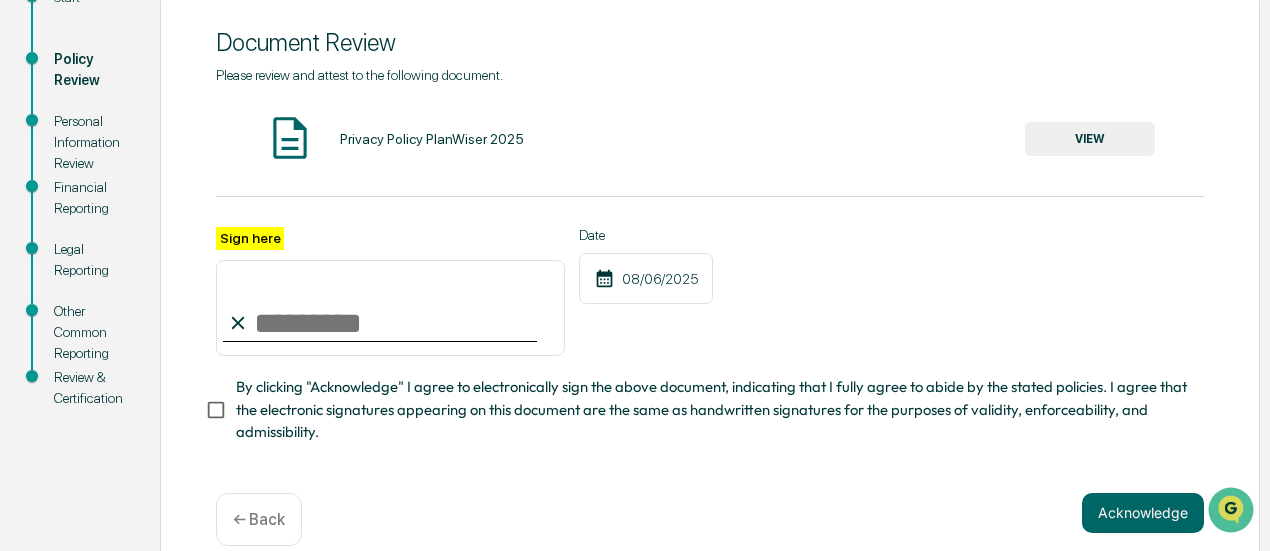 click on "Sign here" at bounding box center (390, 308) 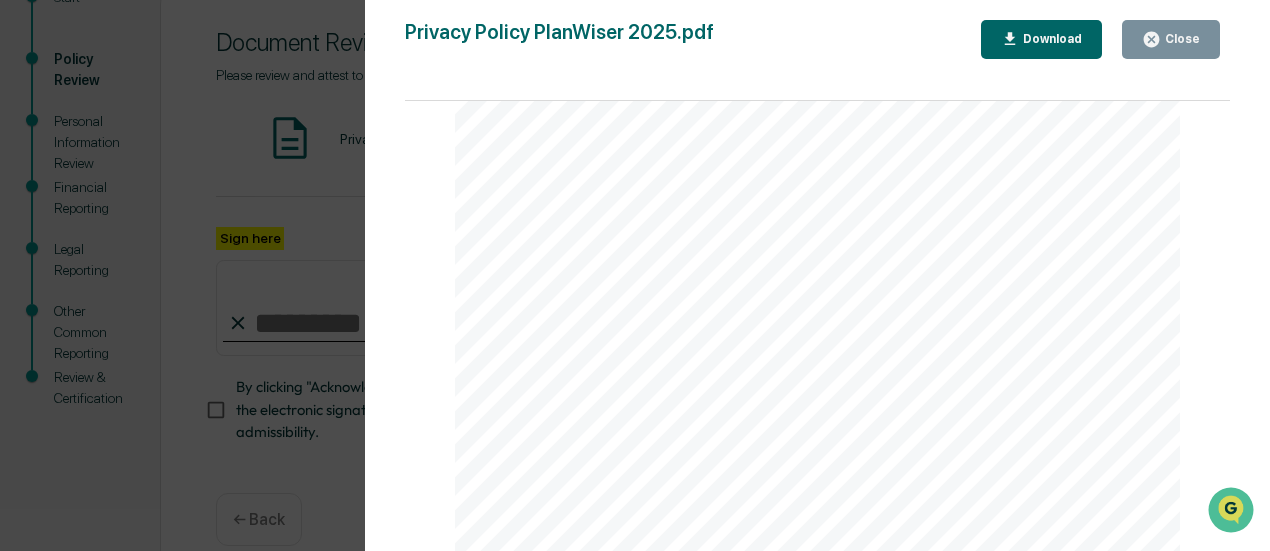 scroll, scrollTop: 1538, scrollLeft: 0, axis: vertical 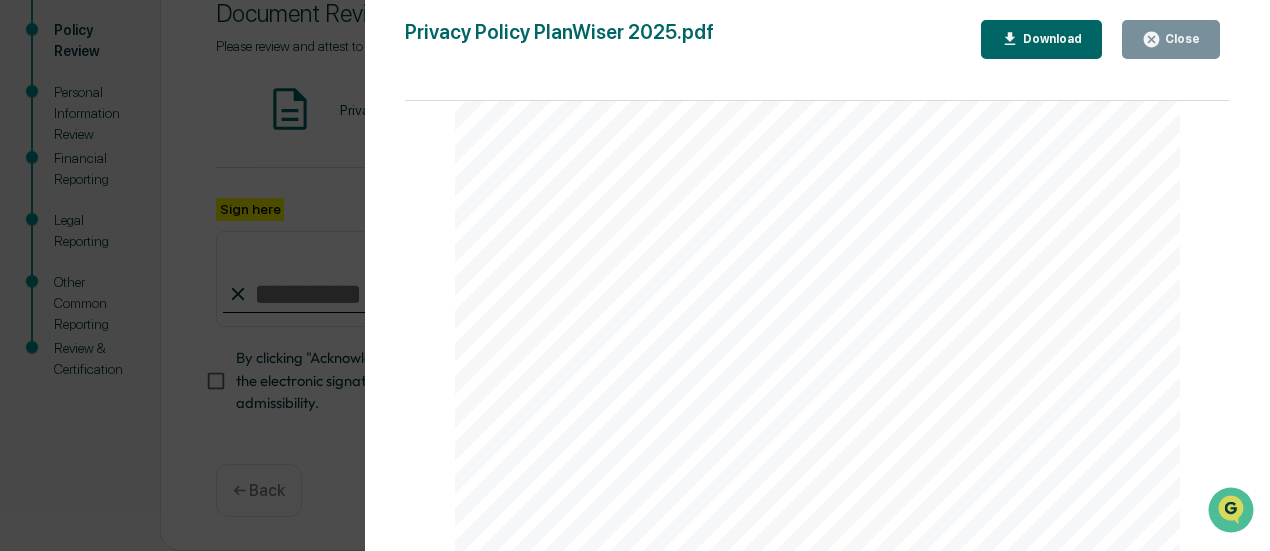click on "Close" at bounding box center [1180, 39] 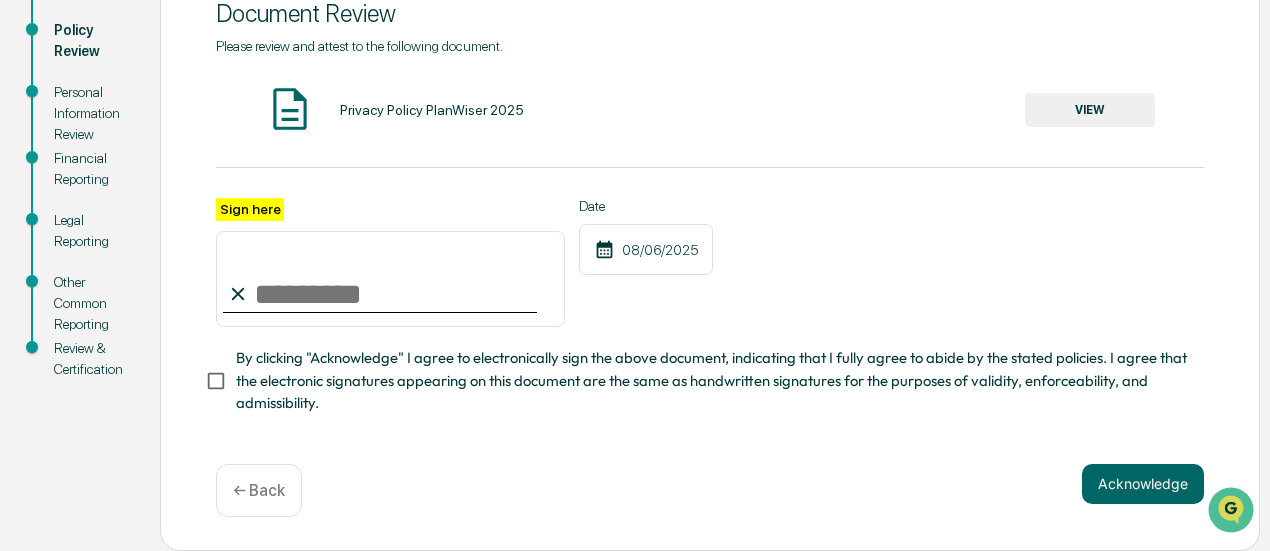 click on "Sign here" at bounding box center (390, 279) 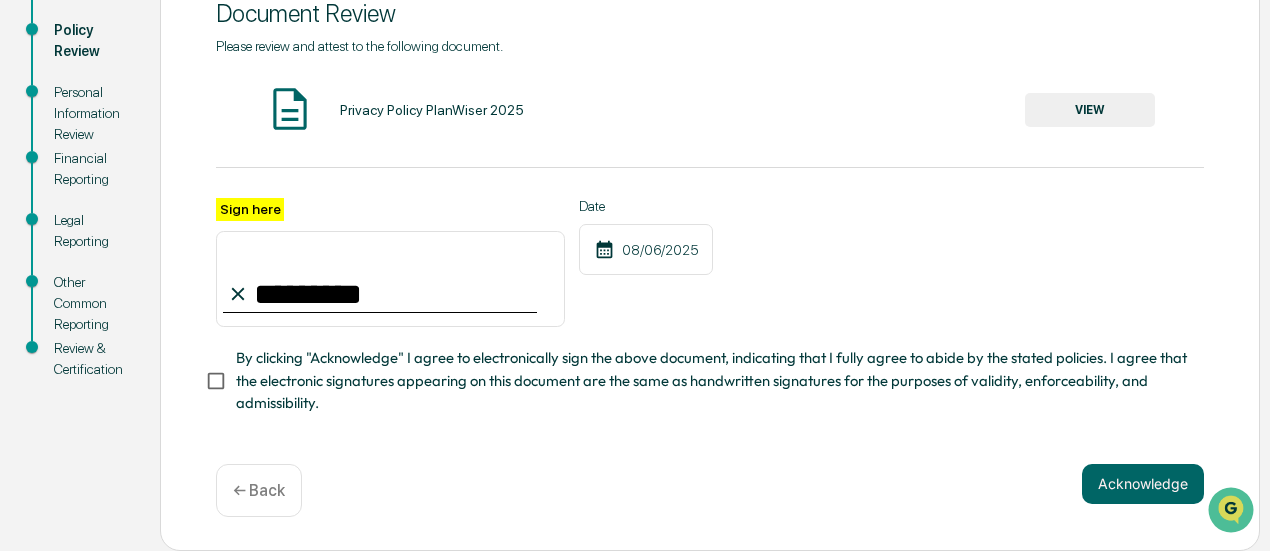 type on "*********" 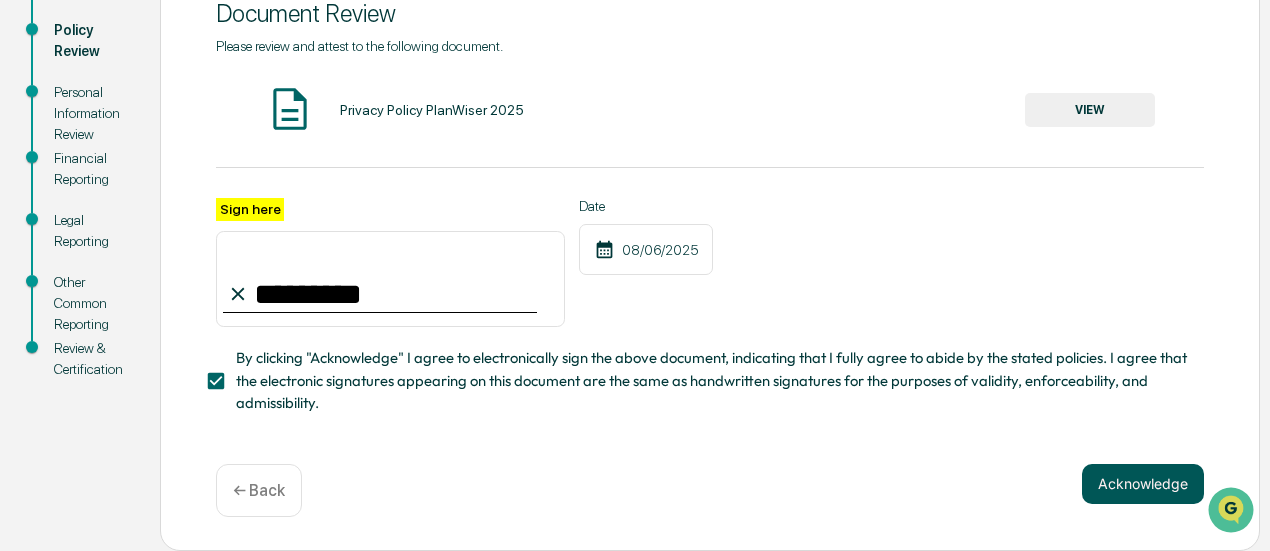 click on "Acknowledge" at bounding box center (1143, 484) 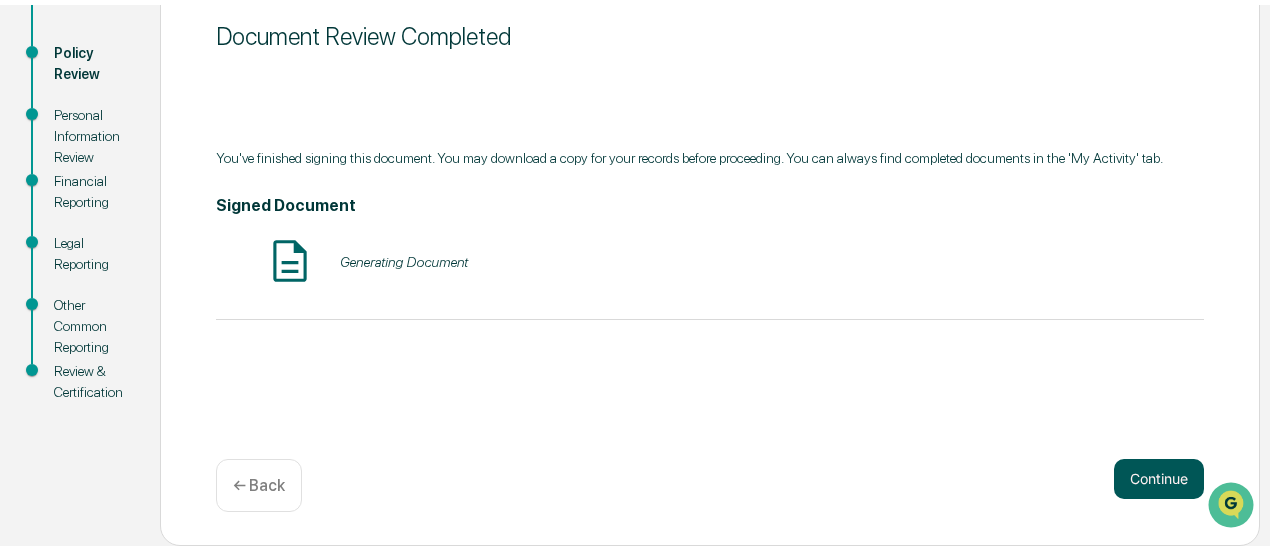 scroll, scrollTop: 254, scrollLeft: 0, axis: vertical 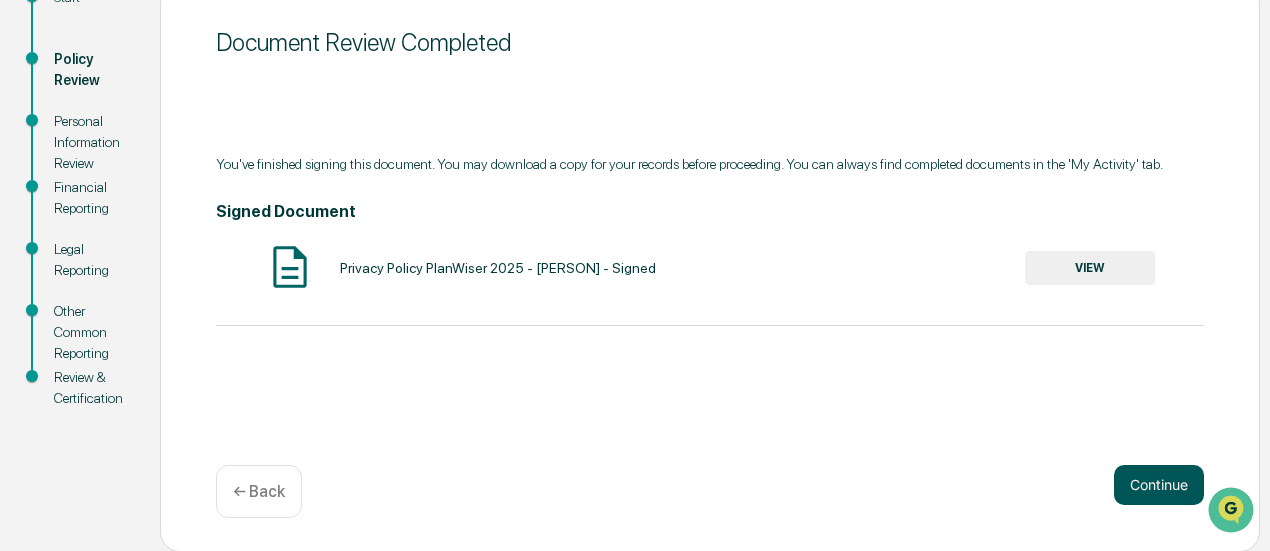 click on "Continue" at bounding box center (1159, 485) 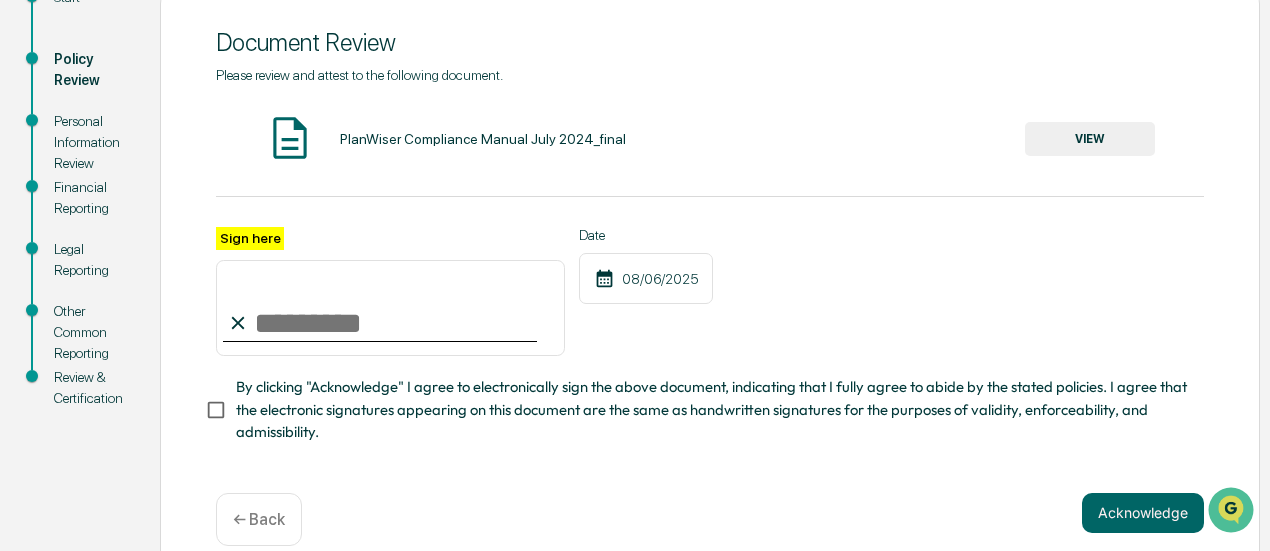 click on "VIEW" at bounding box center (1090, 139) 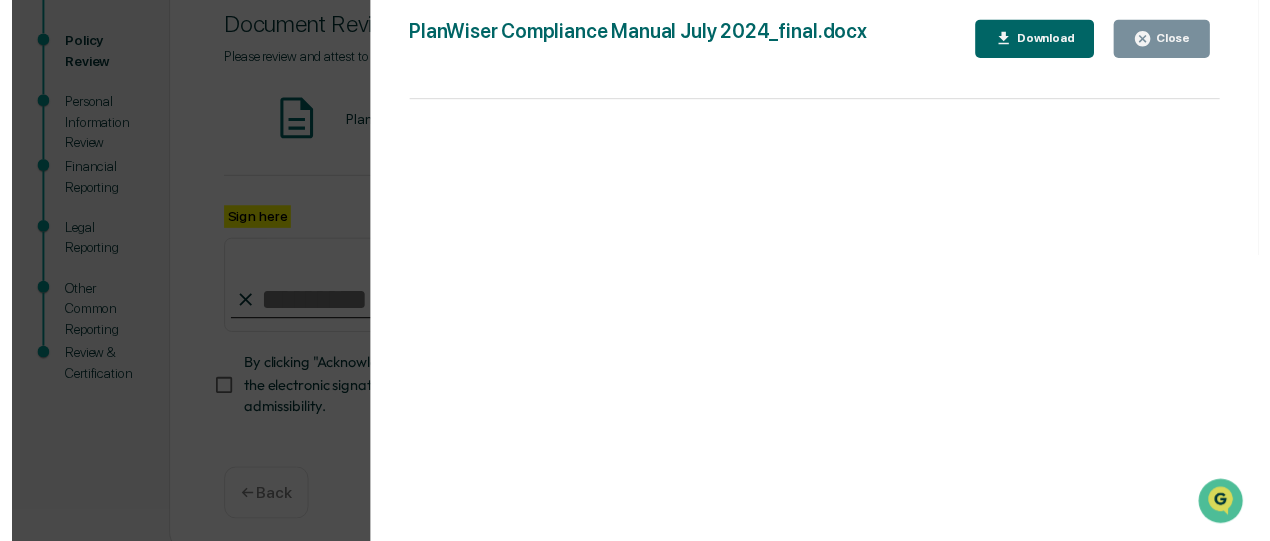 scroll, scrollTop: 290, scrollLeft: 0, axis: vertical 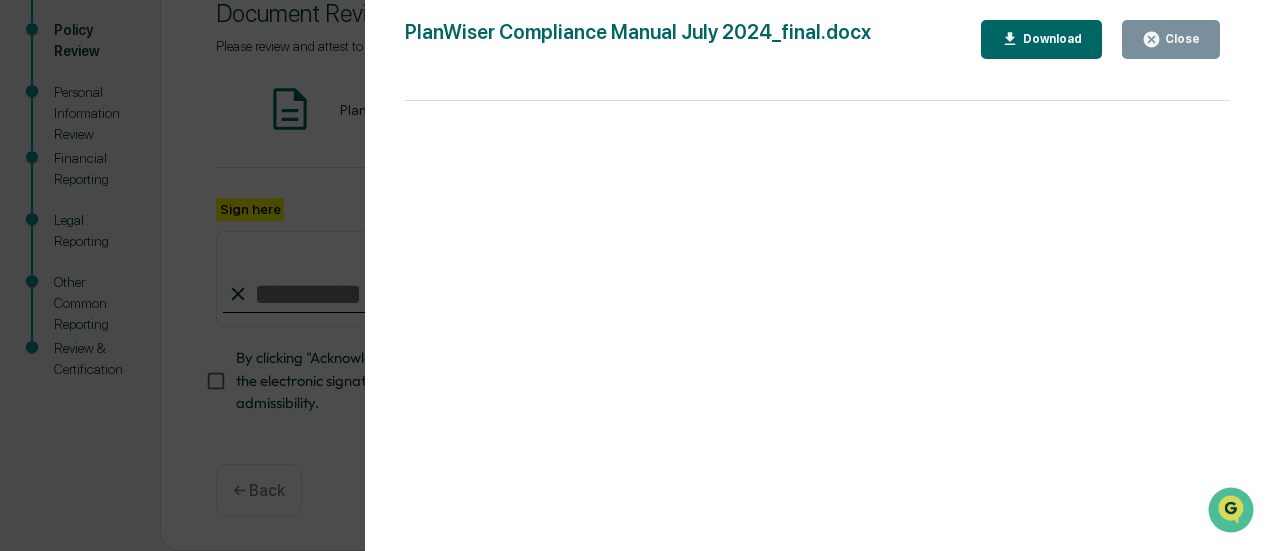 click 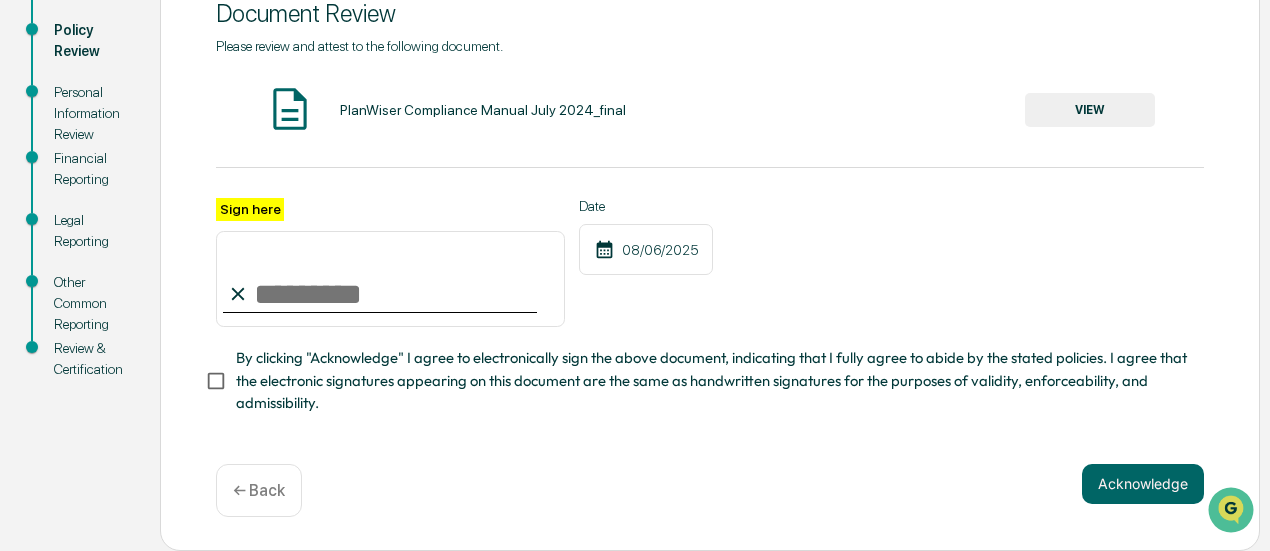 click on "Sign here" at bounding box center [390, 279] 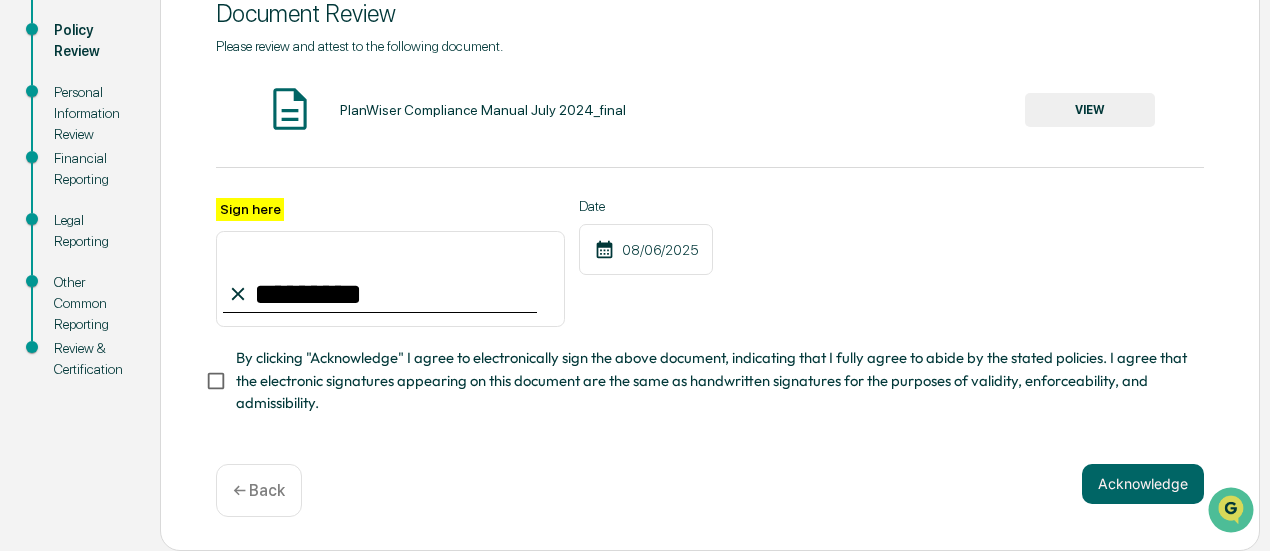 type on "*********" 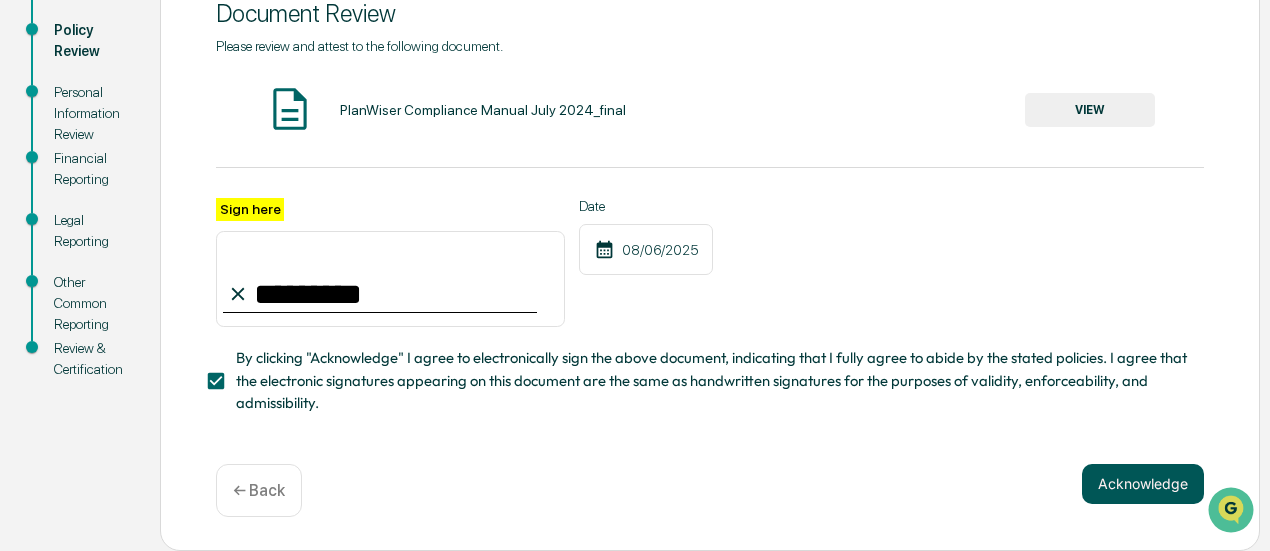 click on "Acknowledge" at bounding box center (1143, 484) 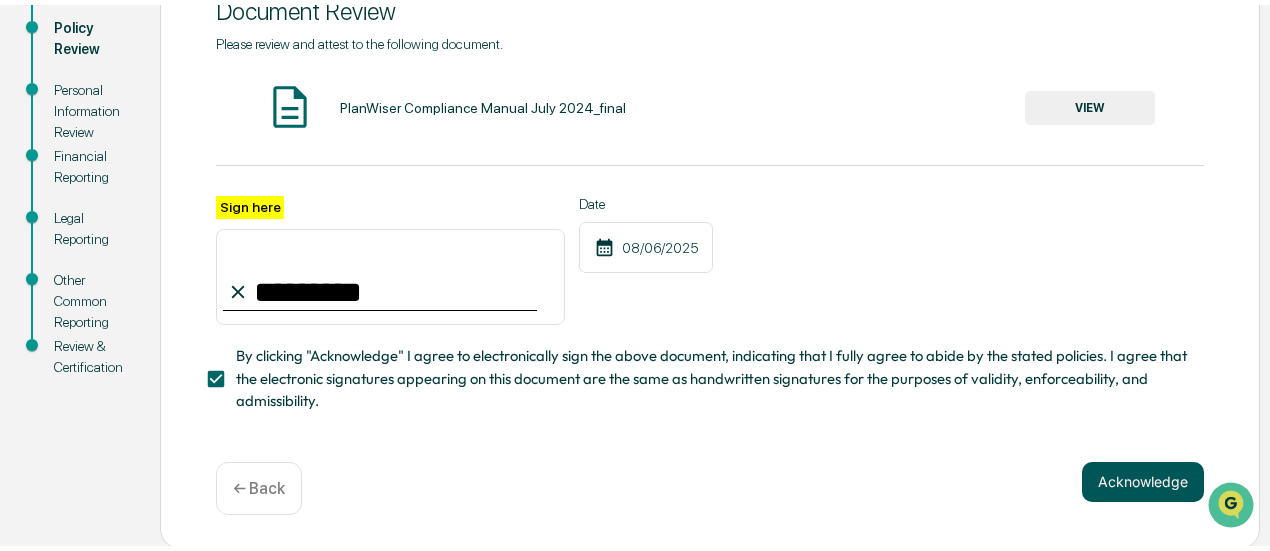 scroll, scrollTop: 254, scrollLeft: 0, axis: vertical 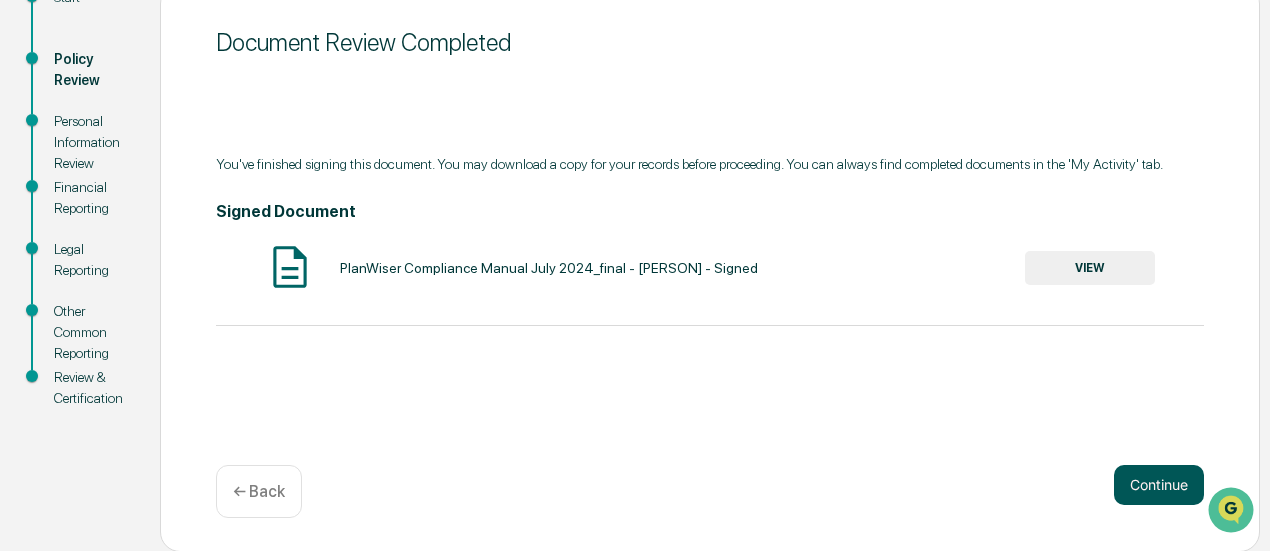 click on "Continue" at bounding box center [1159, 485] 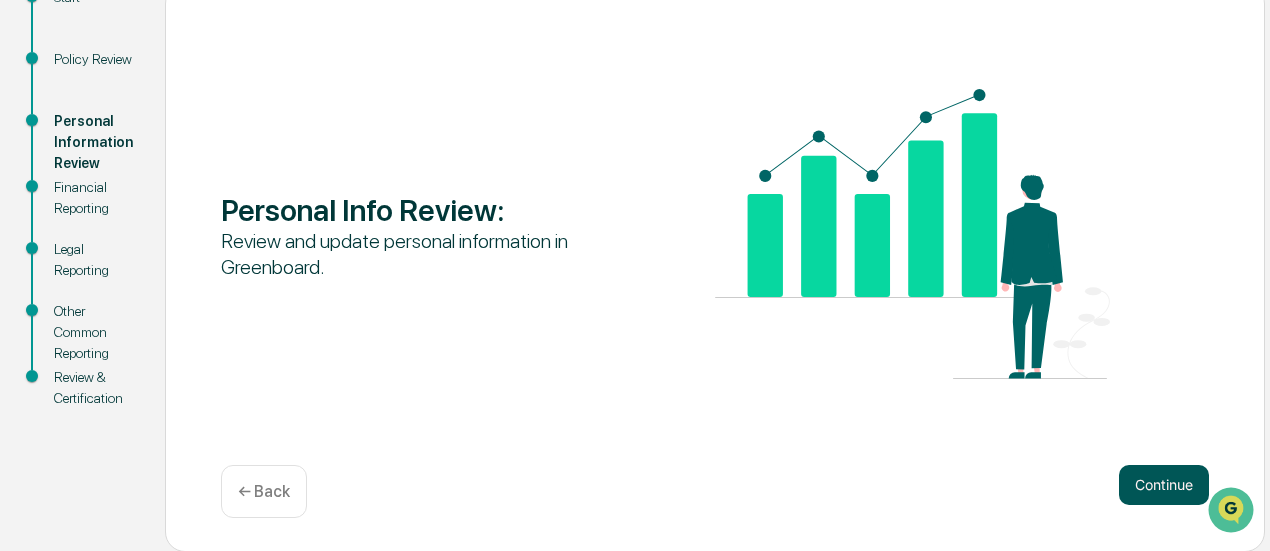 click on "Continue" at bounding box center (1164, 485) 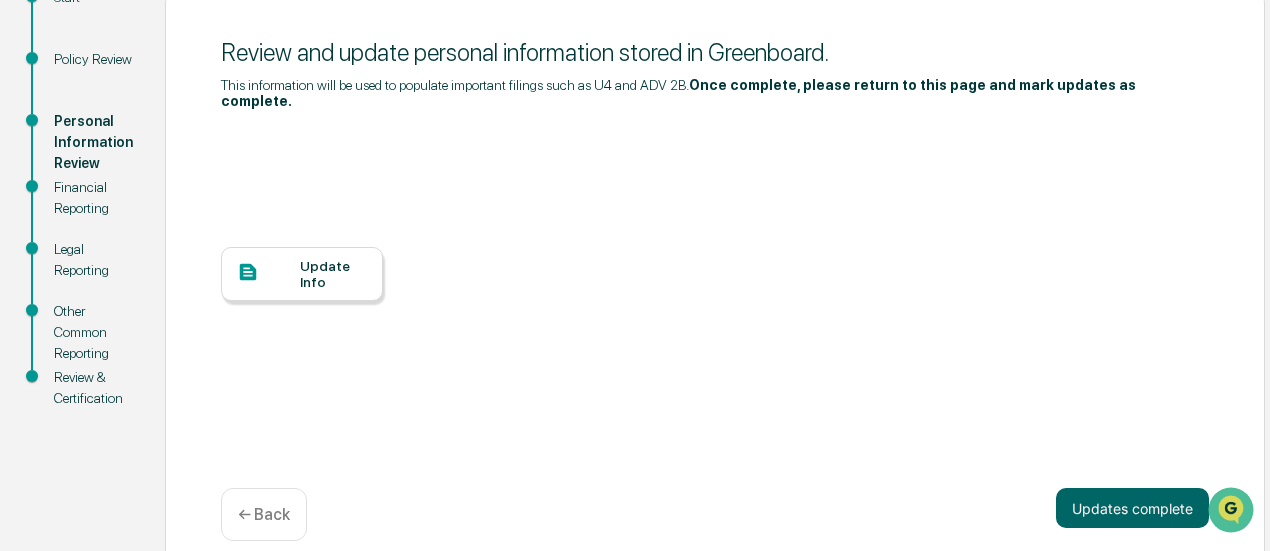 click on "Update Info" at bounding box center [333, 274] 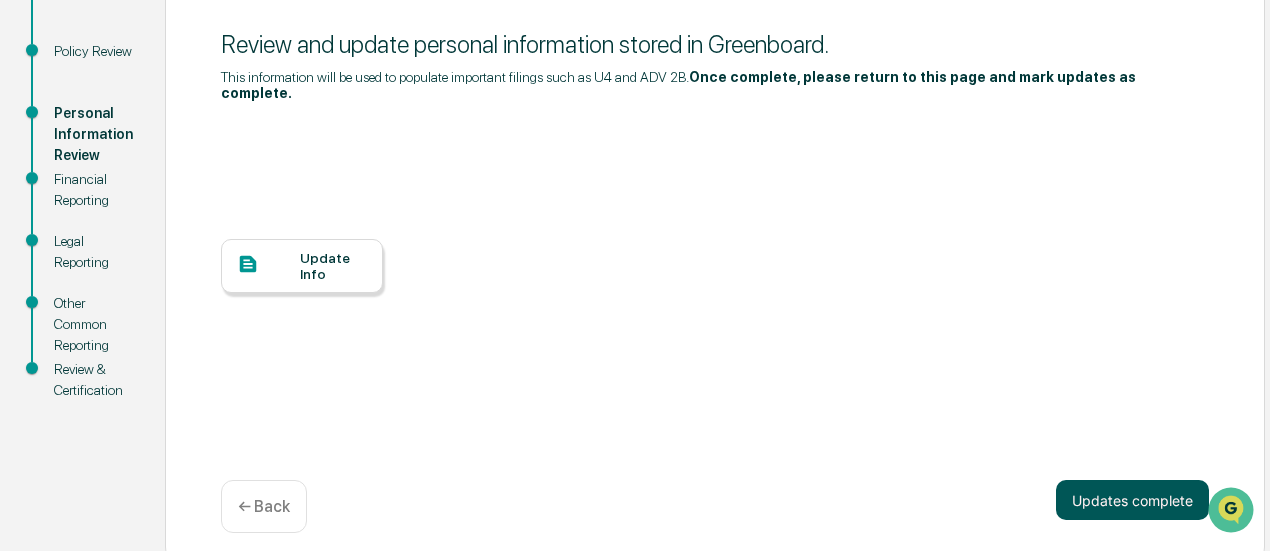 click on "Updates complete" at bounding box center (1132, 500) 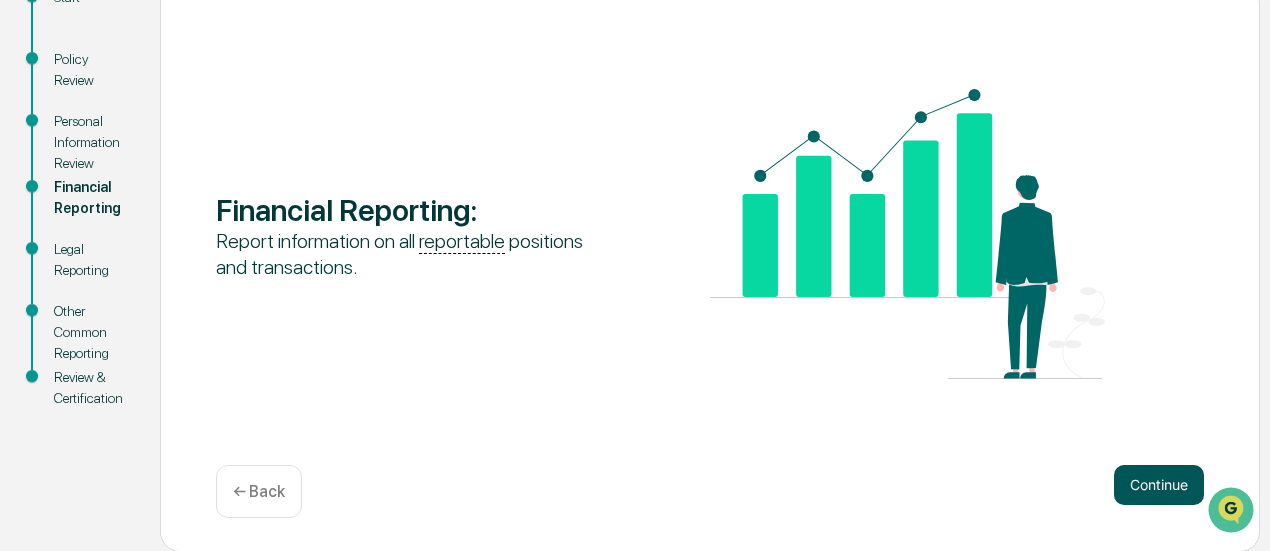 click on "Continue" at bounding box center [1159, 485] 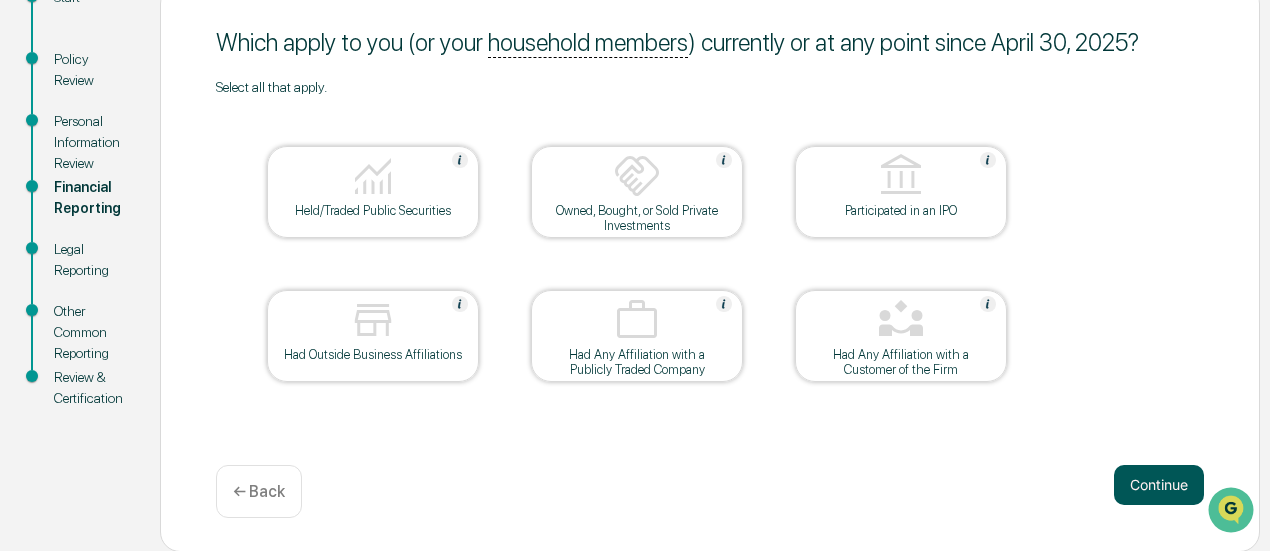 click on "Continue" at bounding box center [1159, 485] 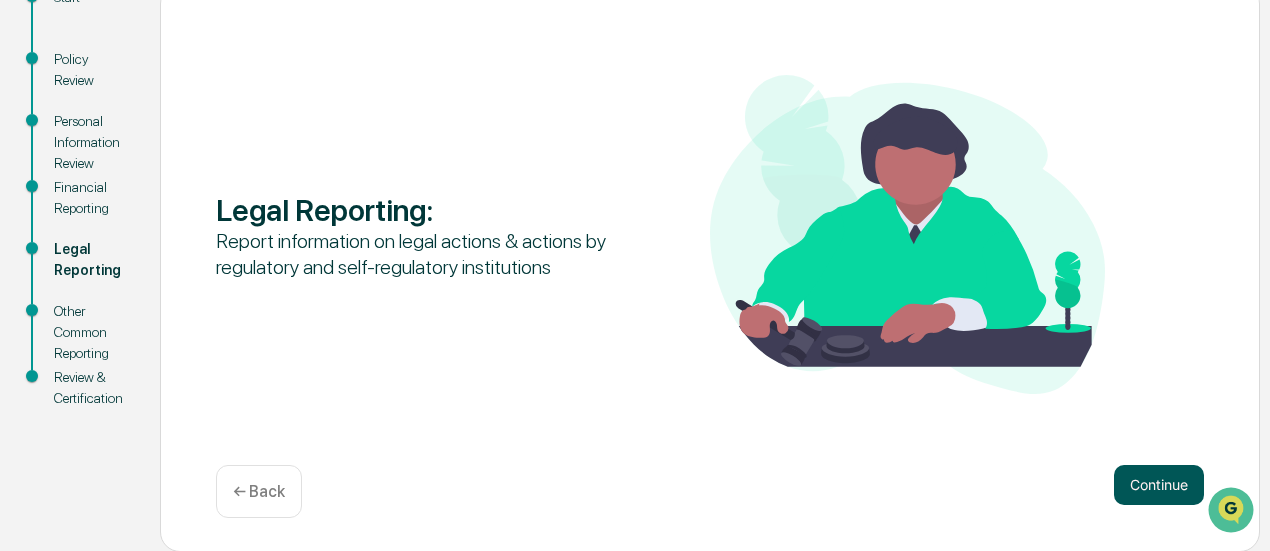 click on "Continue" at bounding box center (1159, 485) 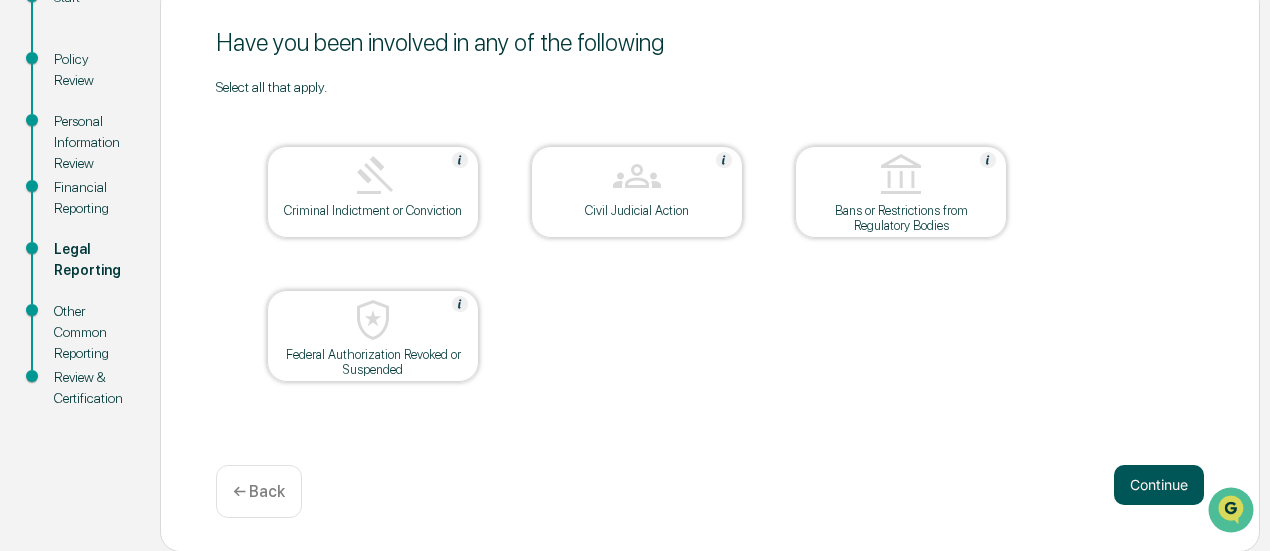 click on "Continue" at bounding box center [1159, 485] 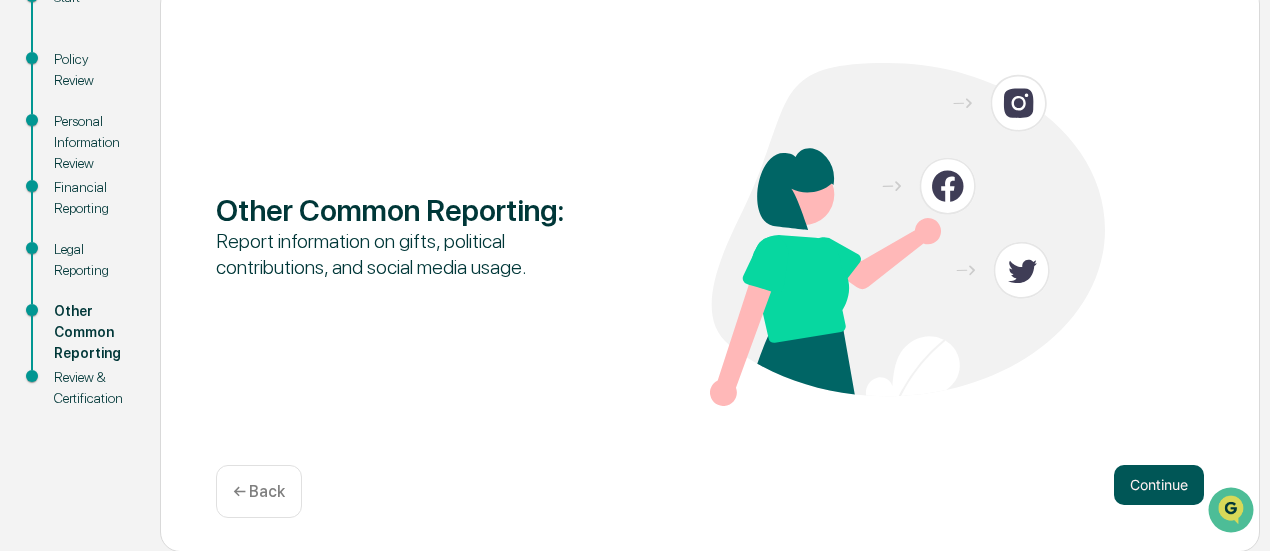 click on "Continue" at bounding box center (1159, 485) 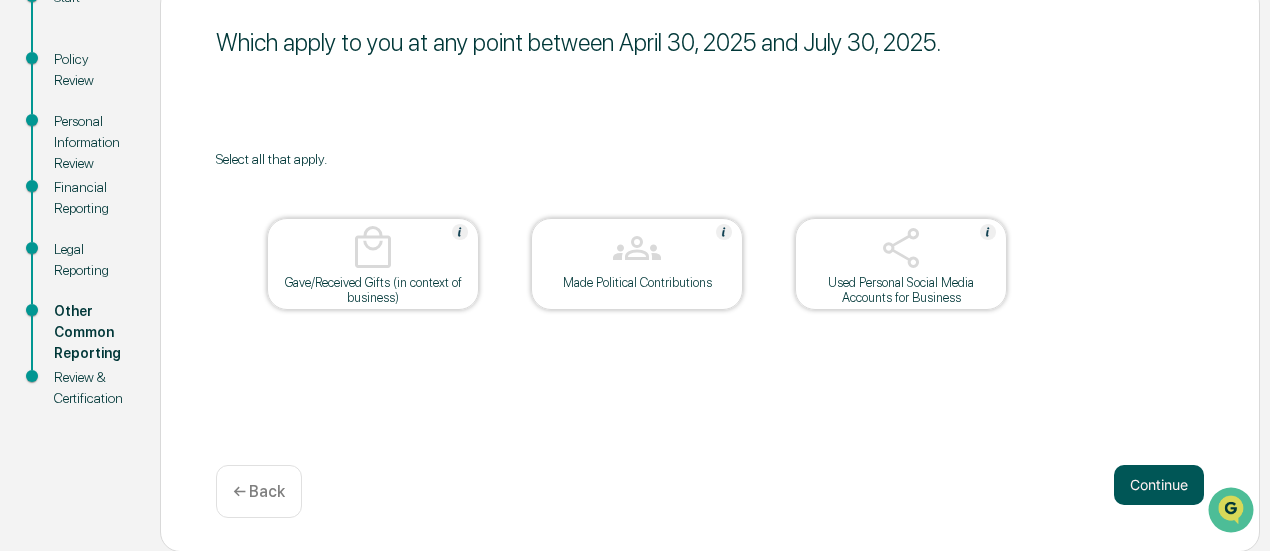 click on "Continue" at bounding box center (1159, 485) 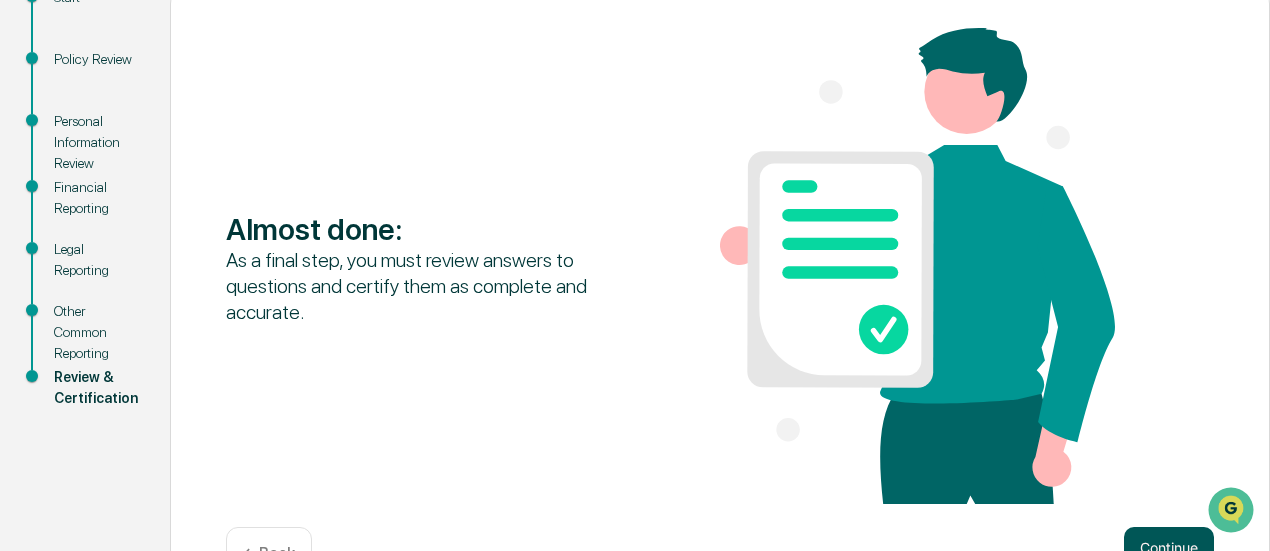 click on "Continue" at bounding box center (1169, 547) 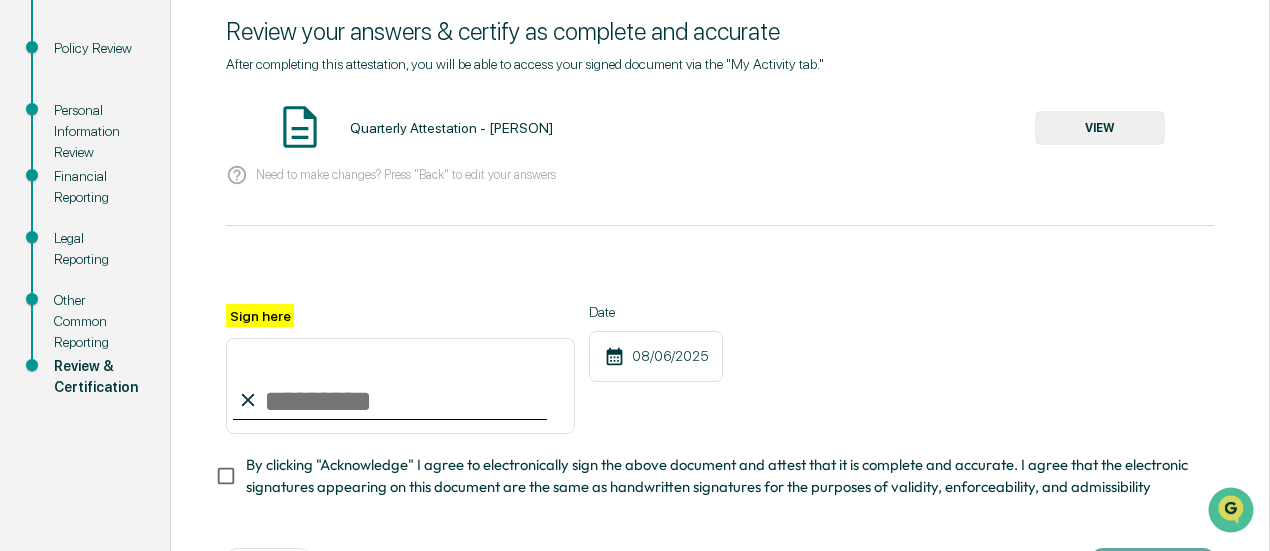 scroll, scrollTop: 154, scrollLeft: 0, axis: vertical 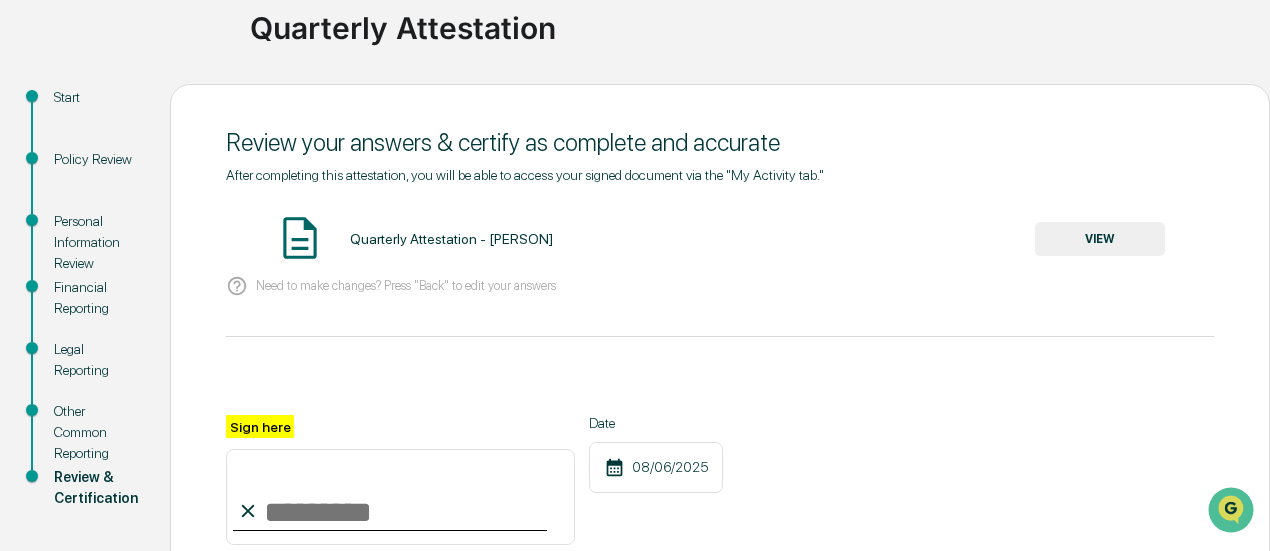 click on "VIEW" at bounding box center [1100, 239] 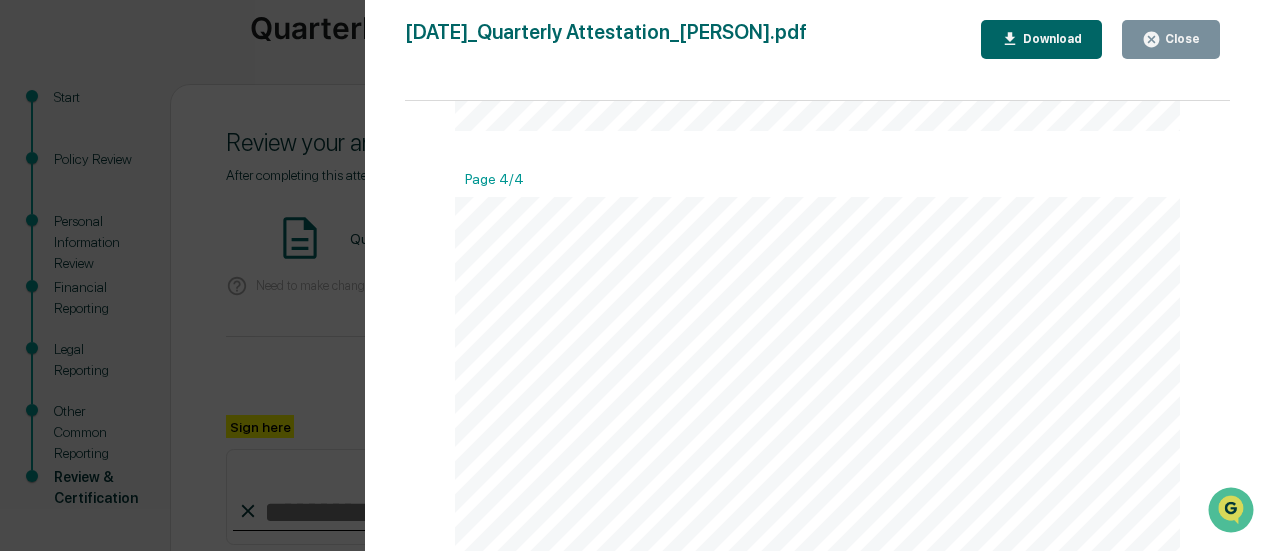 scroll, scrollTop: 2900, scrollLeft: 0, axis: vertical 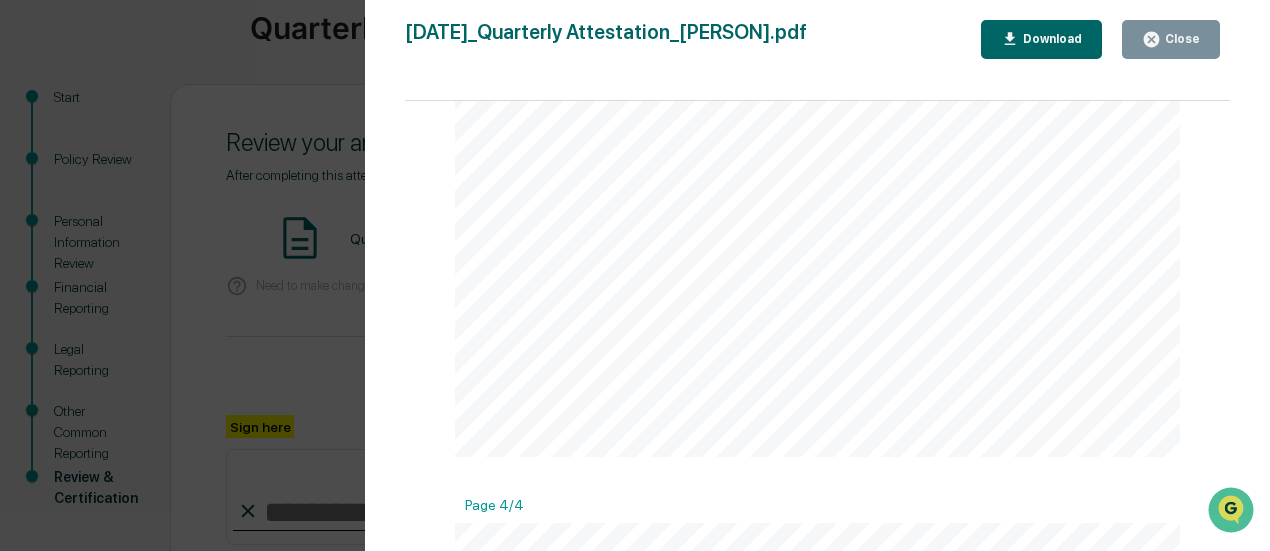 click on "Close" at bounding box center (1171, 39) 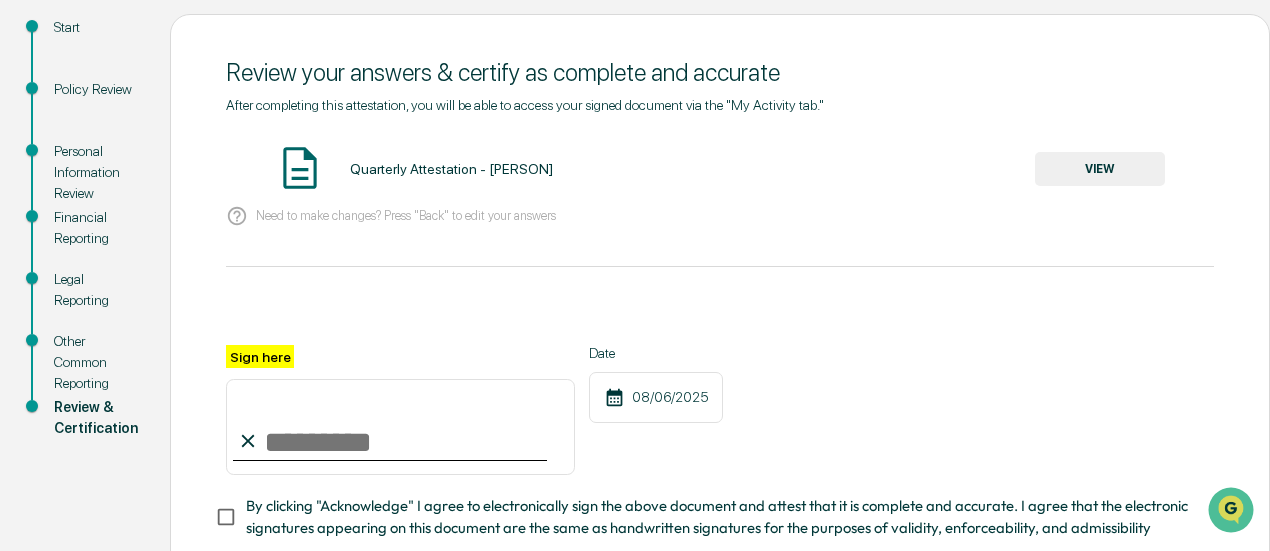 scroll, scrollTop: 254, scrollLeft: 0, axis: vertical 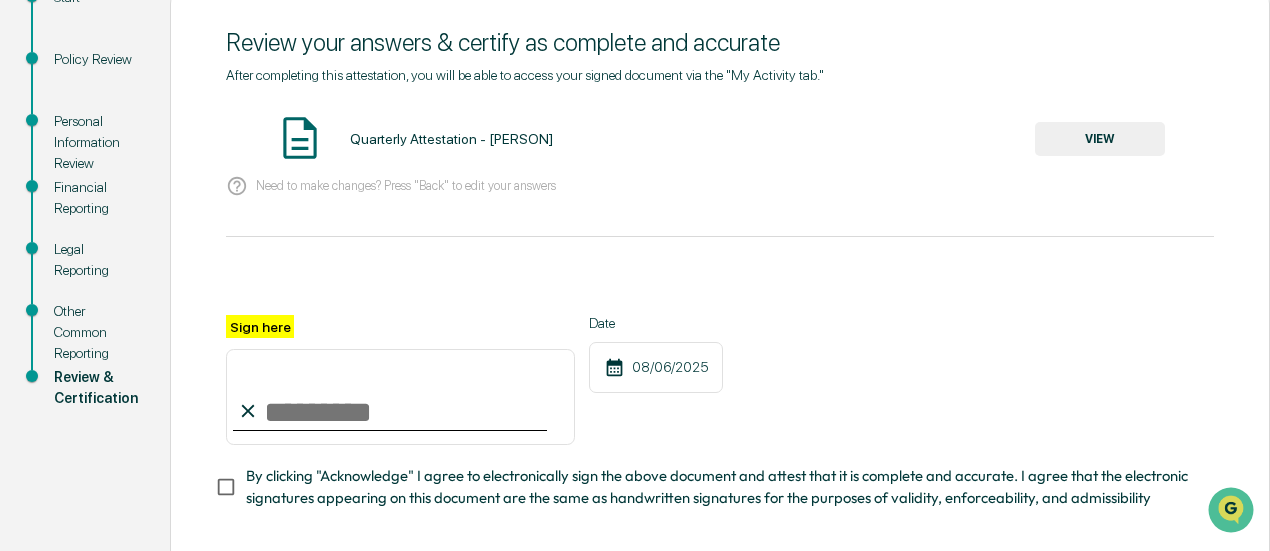 click on "Sign here" at bounding box center (400, 397) 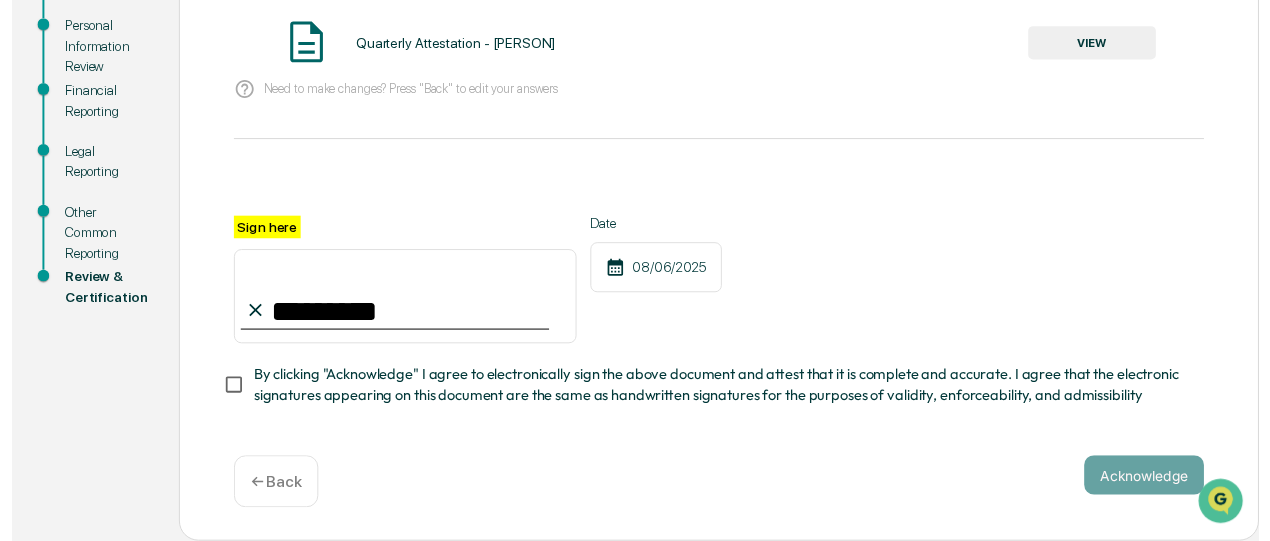 scroll, scrollTop: 356, scrollLeft: 0, axis: vertical 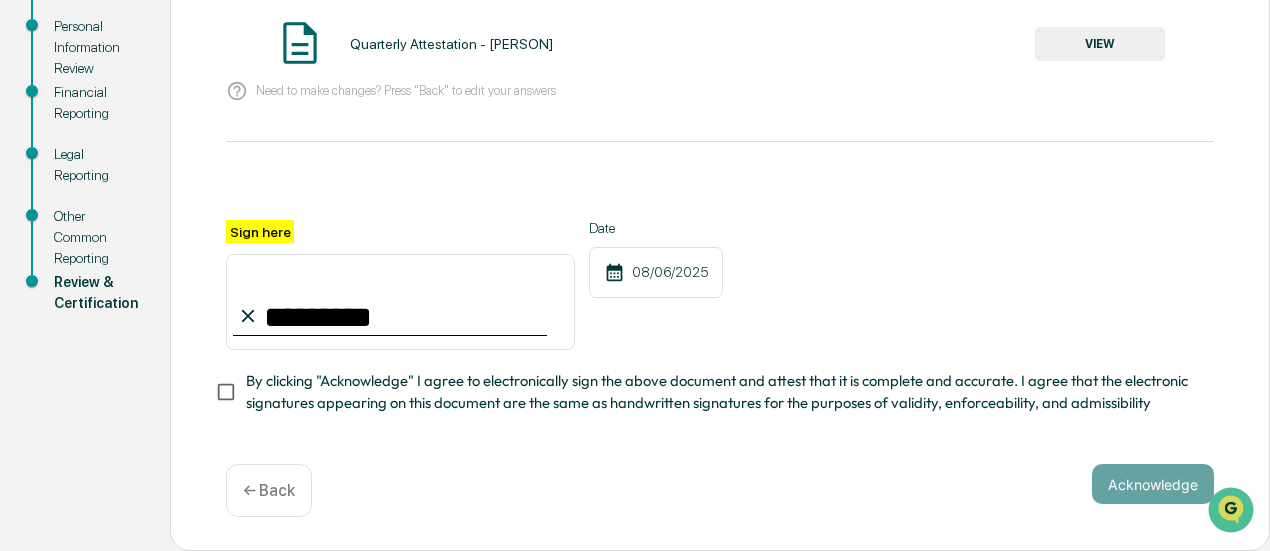type on "*********" 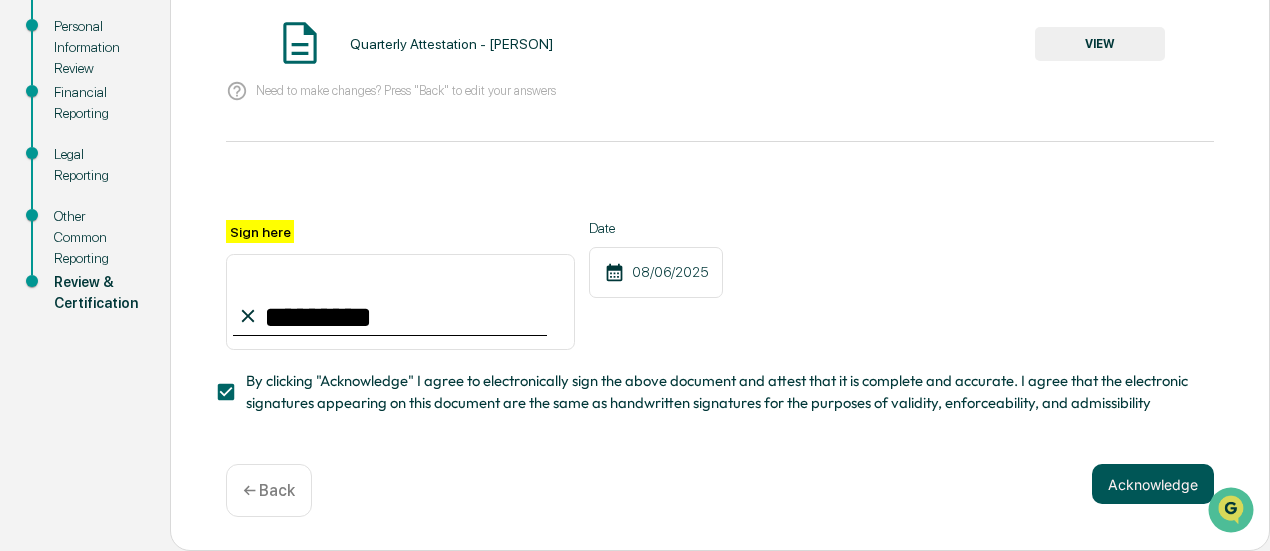 click on "Acknowledge" at bounding box center [1153, 484] 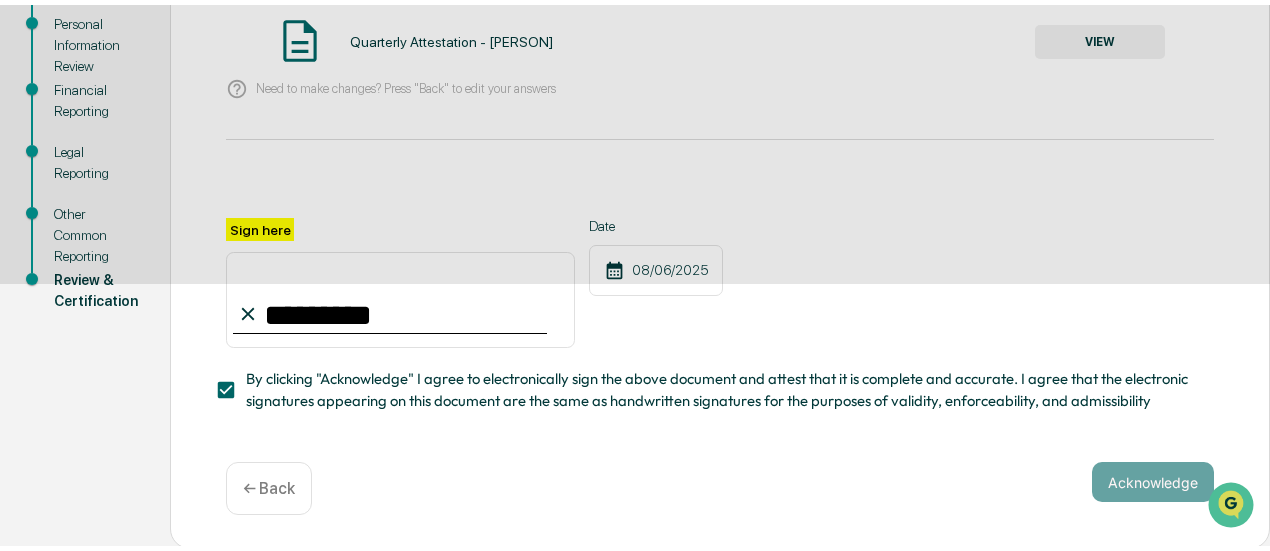 scroll, scrollTop: 254, scrollLeft: 0, axis: vertical 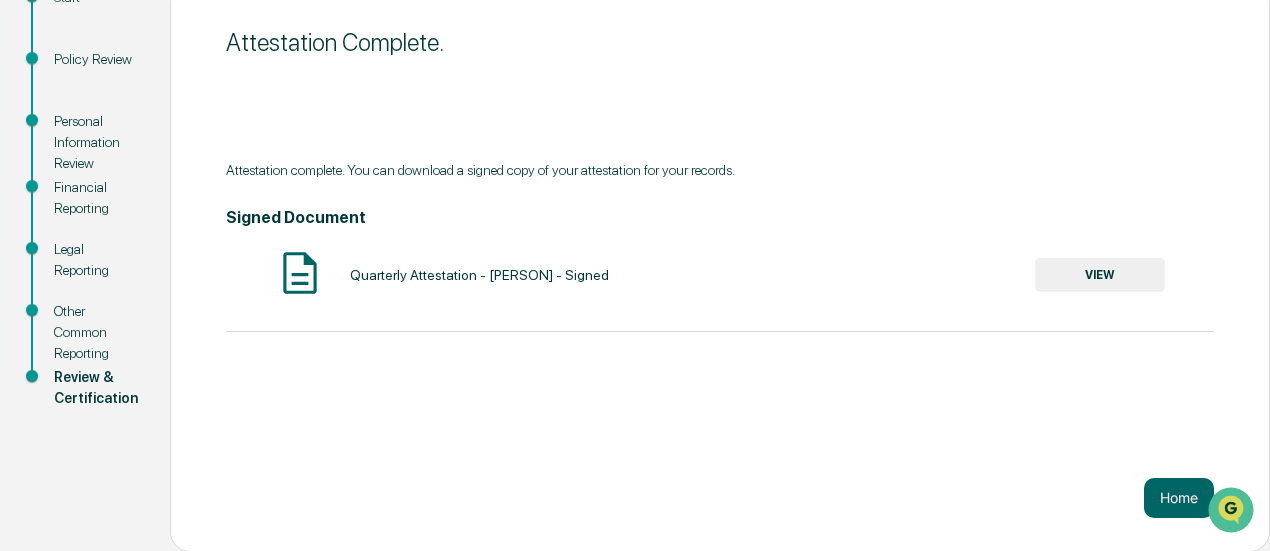 click on "VIEW" at bounding box center [1100, 275] 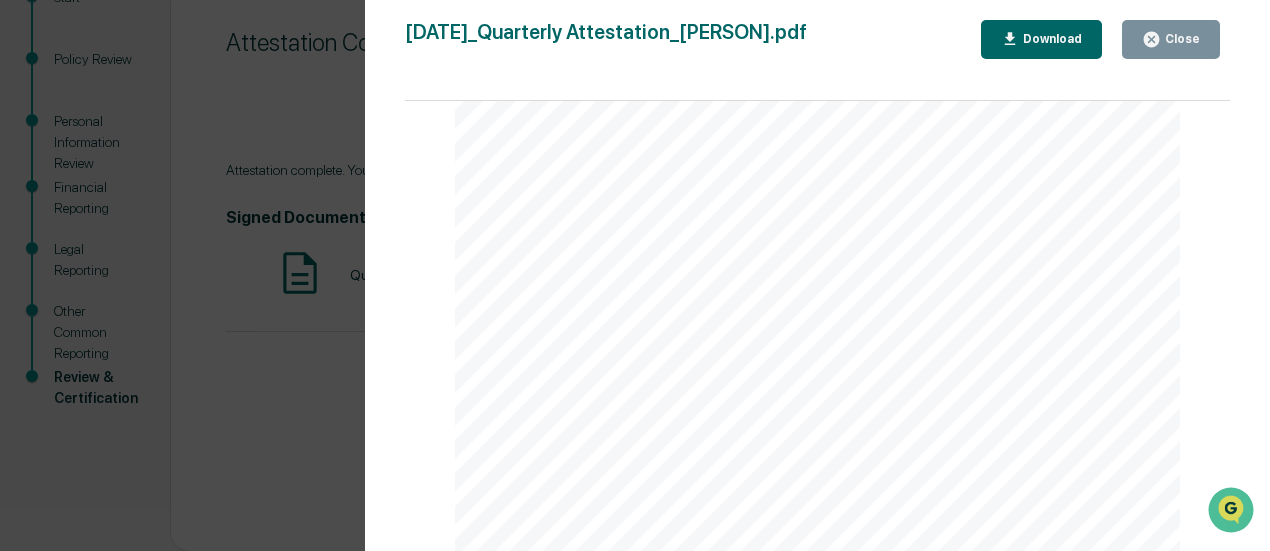 scroll, scrollTop: 4404, scrollLeft: 0, axis: vertical 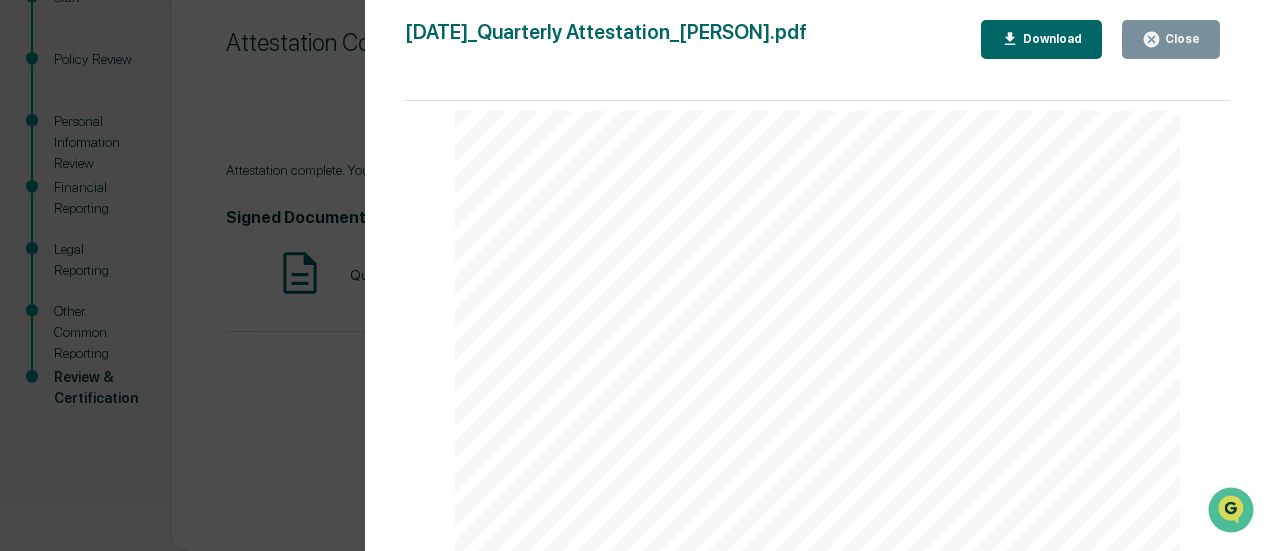 click on "Close" at bounding box center (1171, 39) 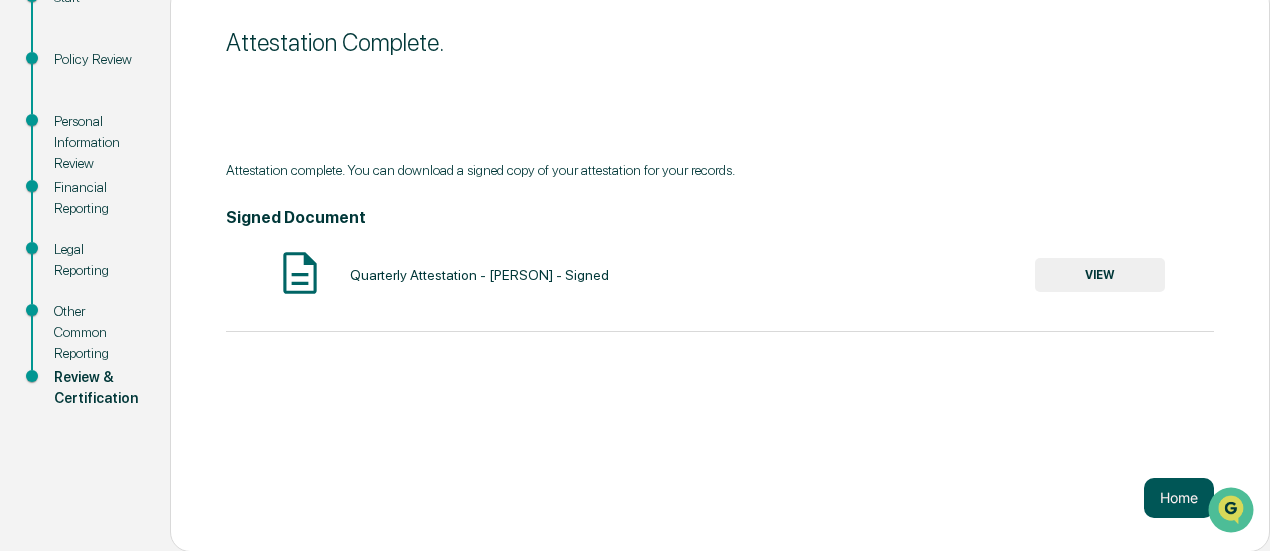 click on "Home" at bounding box center [1179, 498] 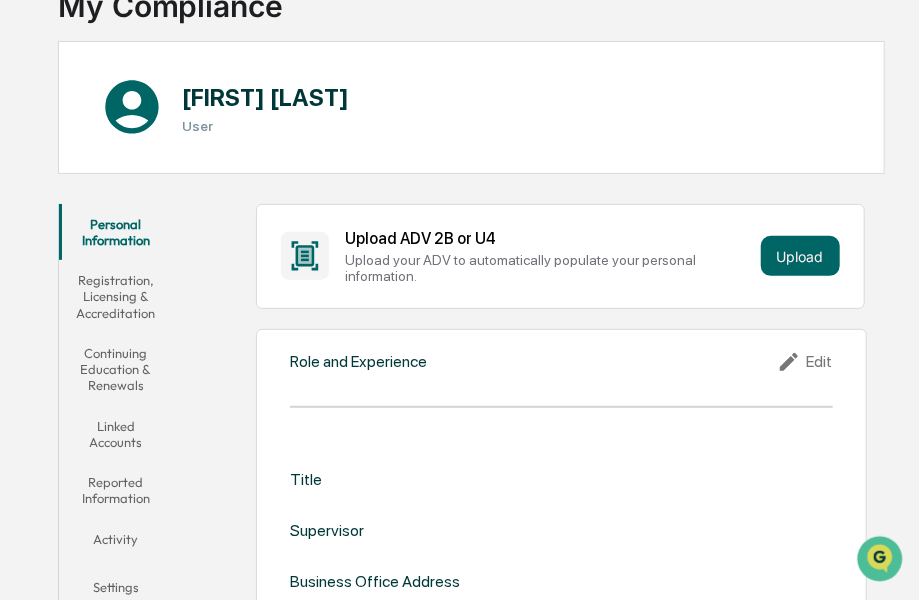 scroll, scrollTop: 200, scrollLeft: 0, axis: vertical 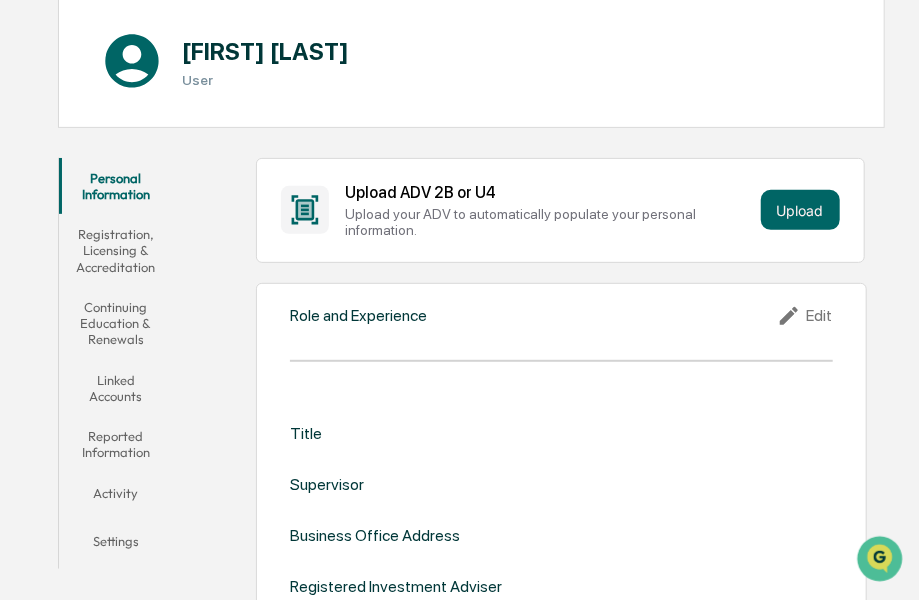 click on "Title" at bounding box center [561, 433] 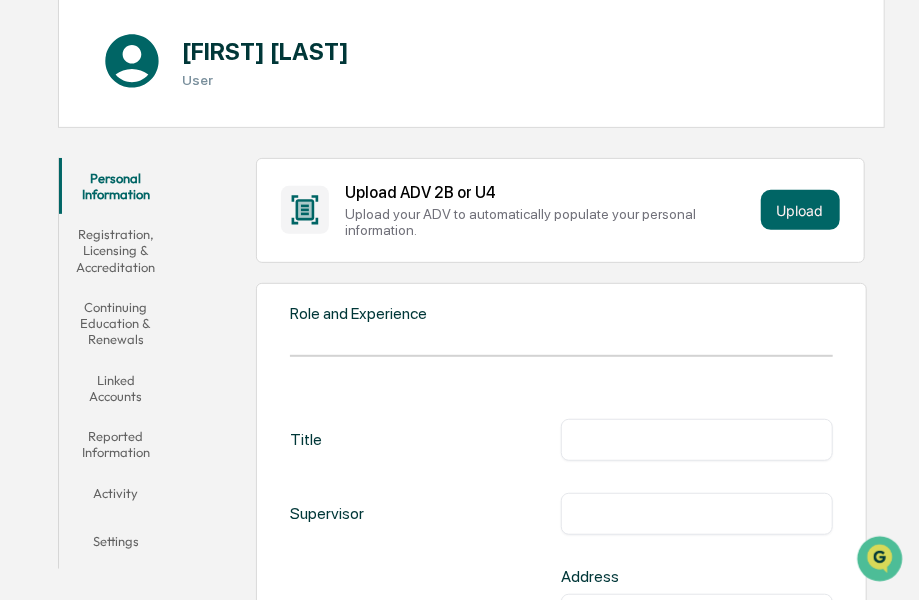 click at bounding box center [696, 440] 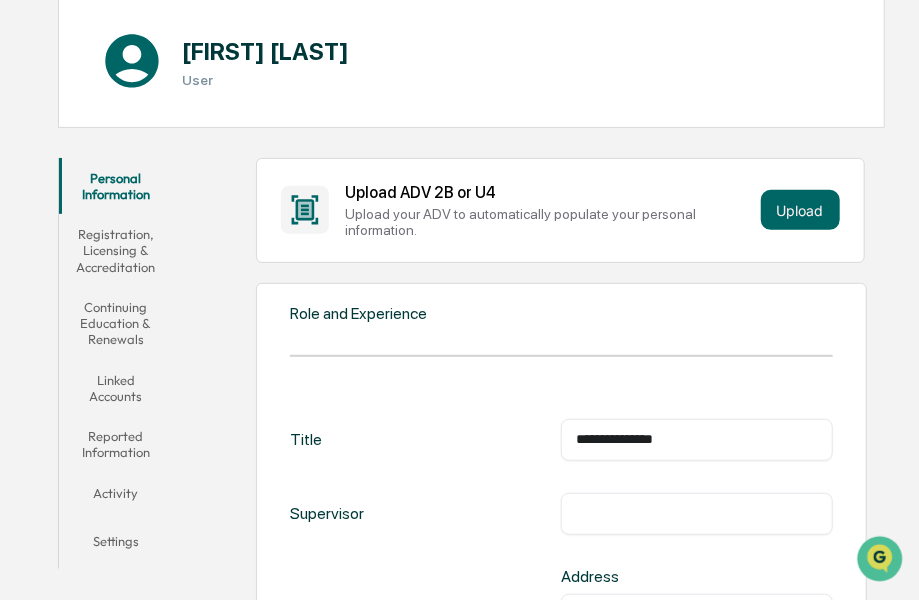 click at bounding box center (696, 514) 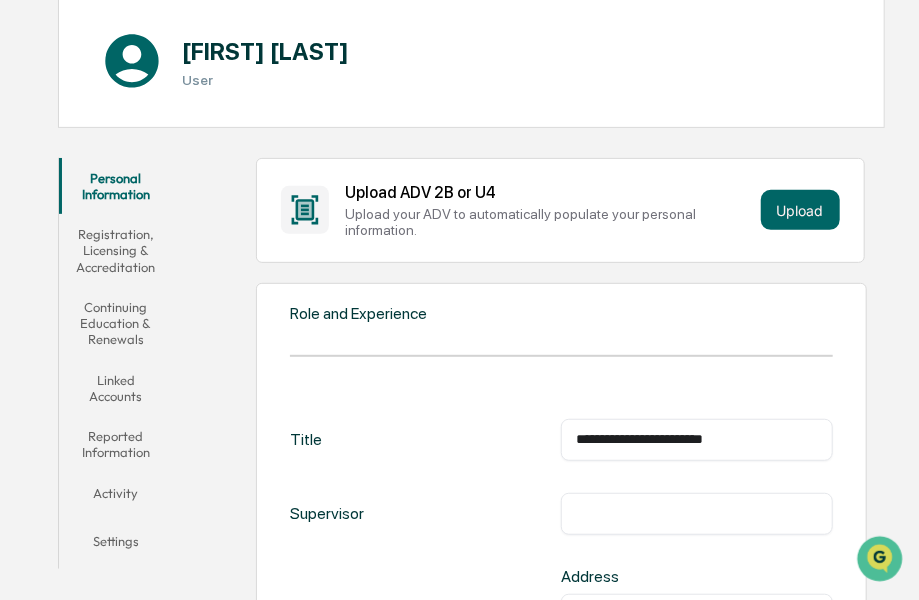 click on "**********" at bounding box center [696, 440] 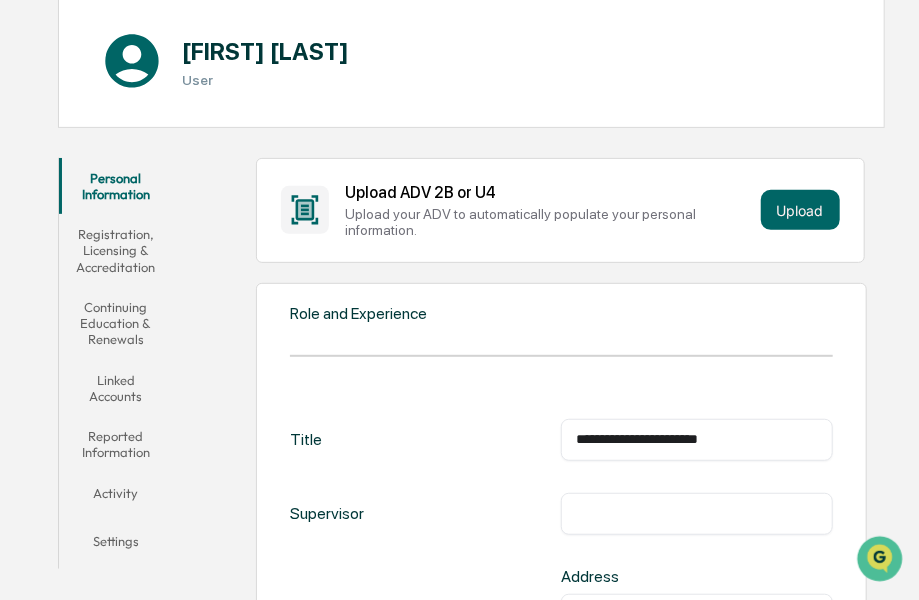 type on "**********" 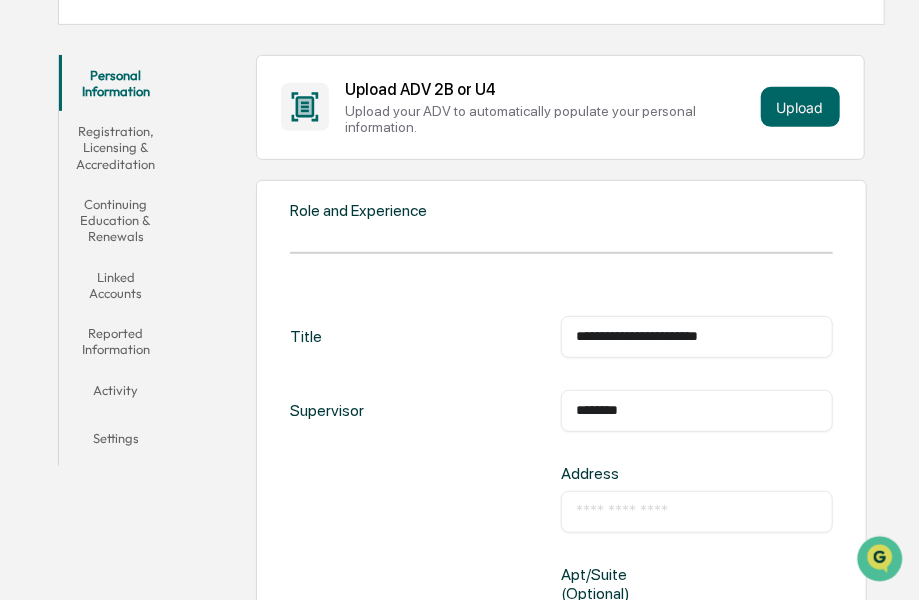 scroll, scrollTop: 400, scrollLeft: 0, axis: vertical 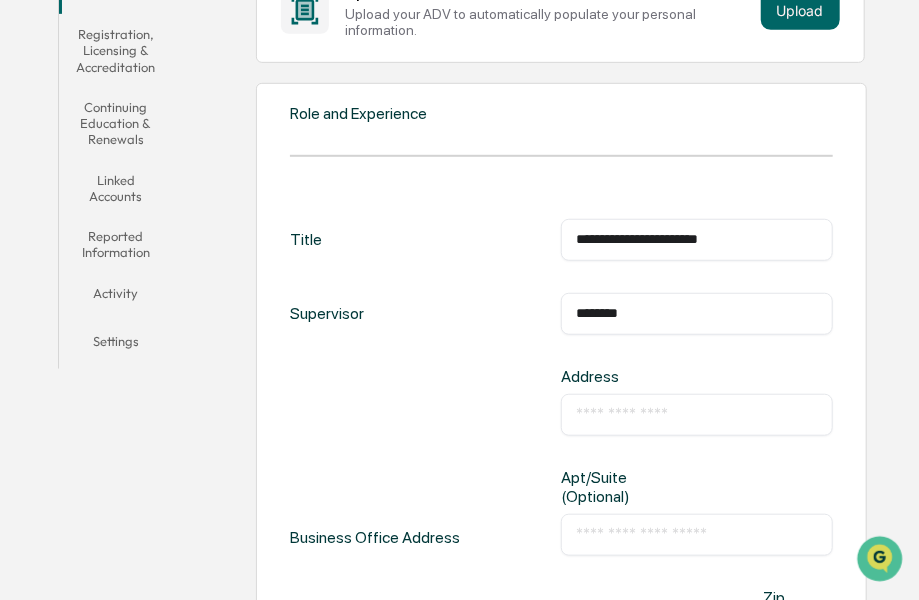 type on "********" 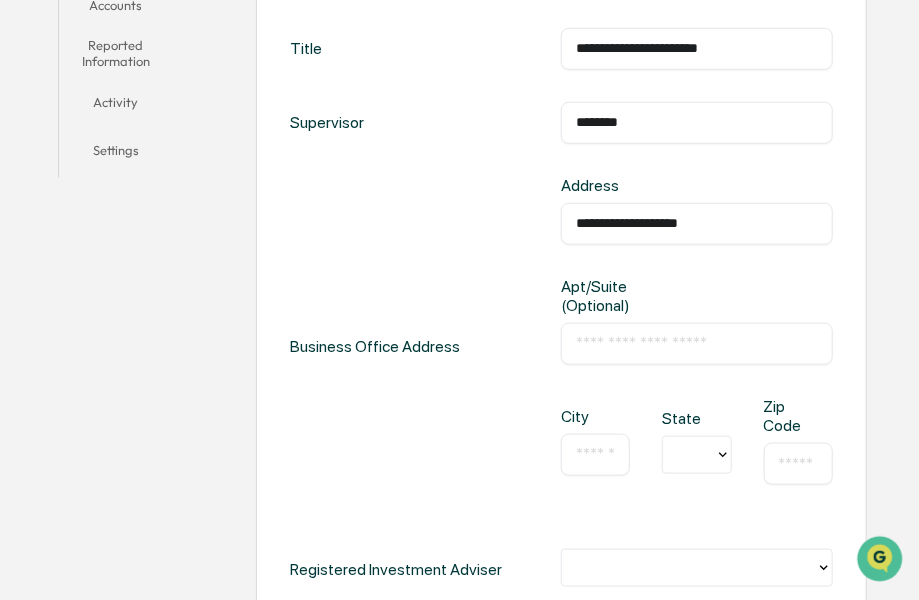 scroll, scrollTop: 600, scrollLeft: 0, axis: vertical 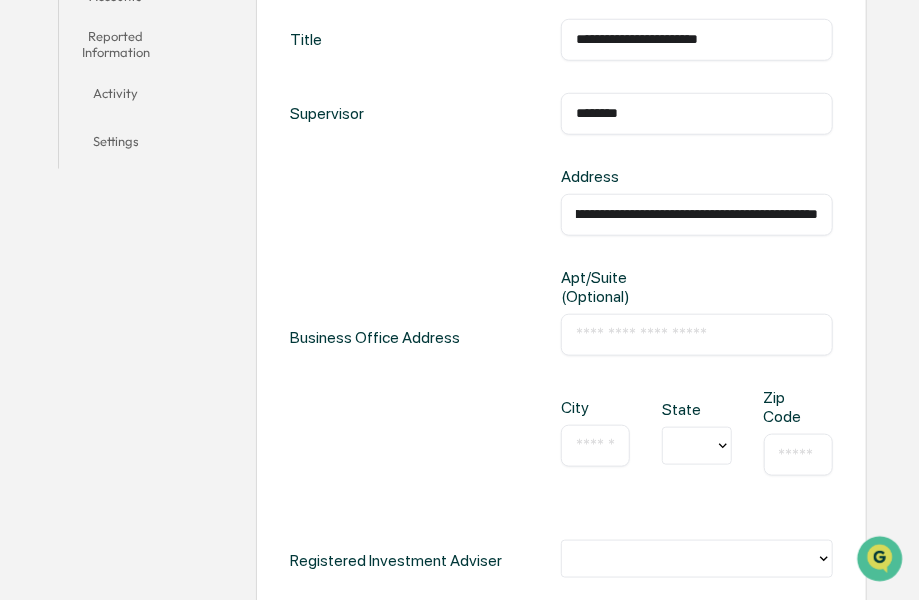 type on "**********" 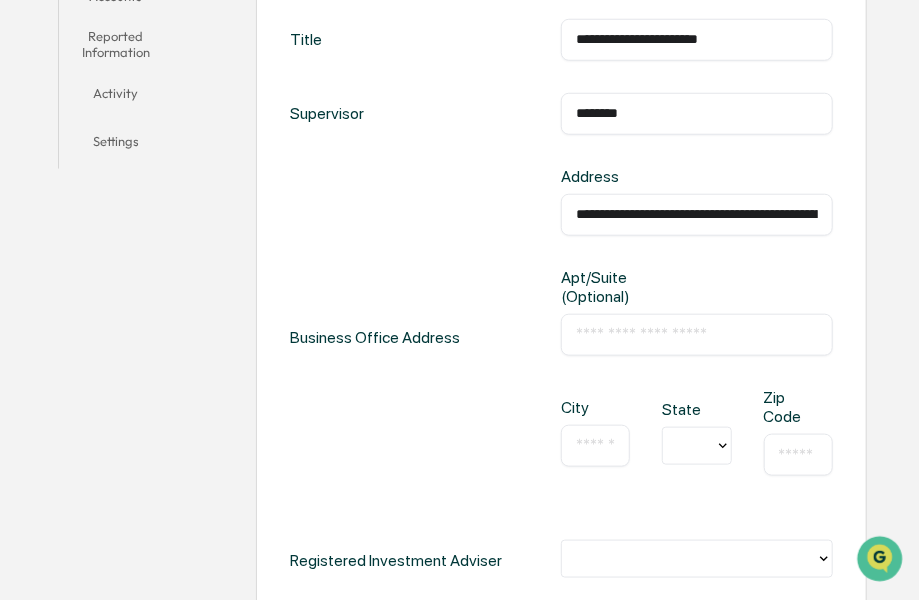 click on "​" at bounding box center (696, 335) 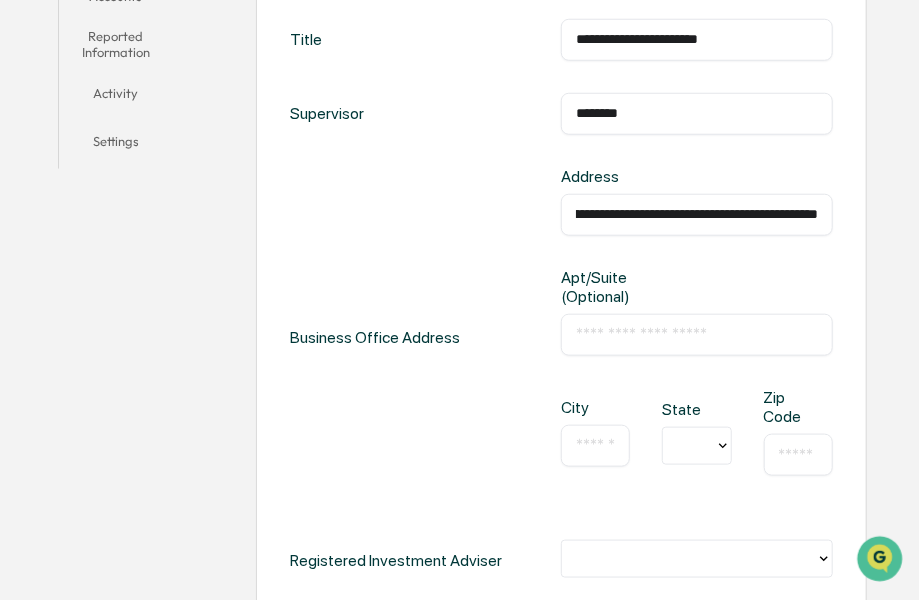 scroll, scrollTop: 0, scrollLeft: 55, axis: horizontal 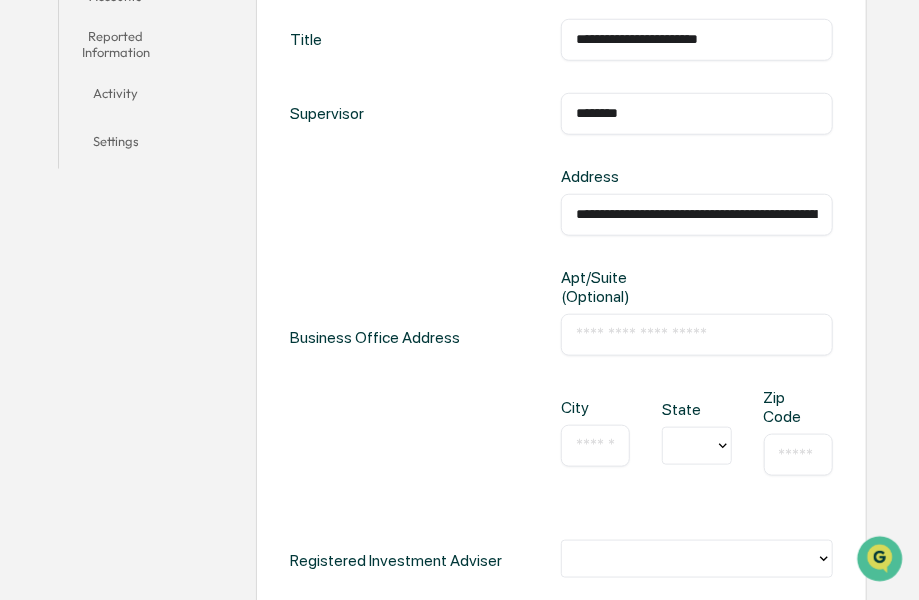 drag, startPoint x: 570, startPoint y: 203, endPoint x: 742, endPoint y: 211, distance: 172.18594 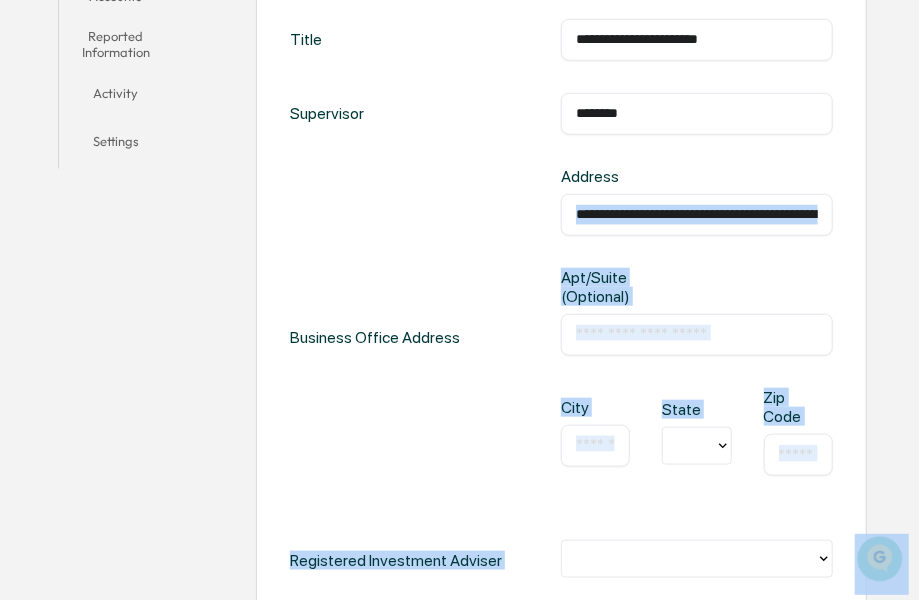 drag, startPoint x: 570, startPoint y: 200, endPoint x: 718, endPoint y: 217, distance: 148.97314 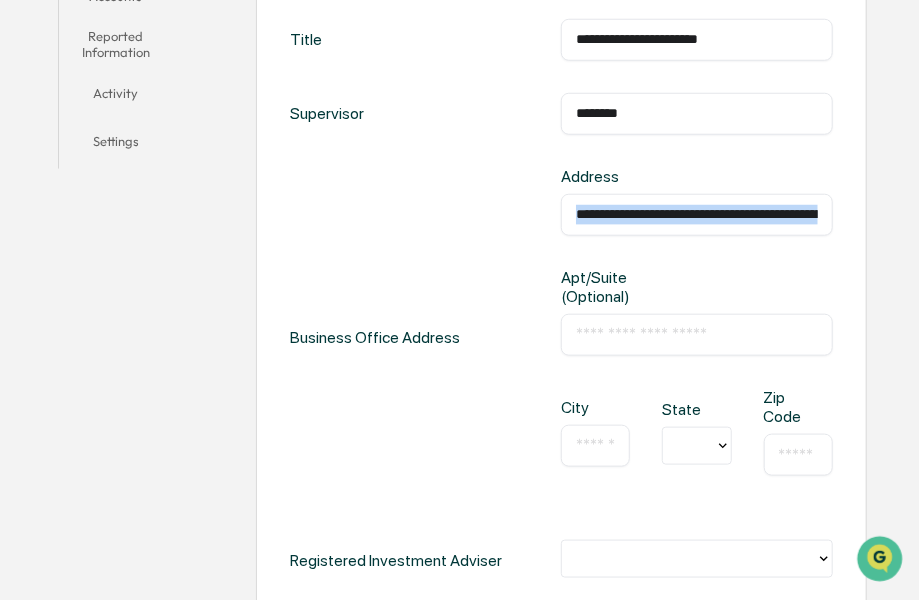 click on "**********" at bounding box center [697, 215] 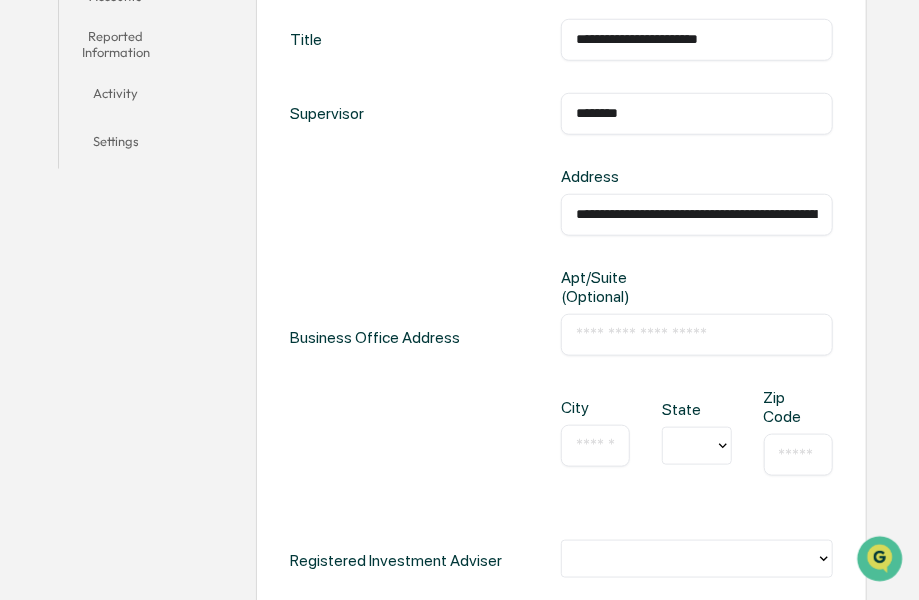 scroll, scrollTop: 0, scrollLeft: 127, axis: horizontal 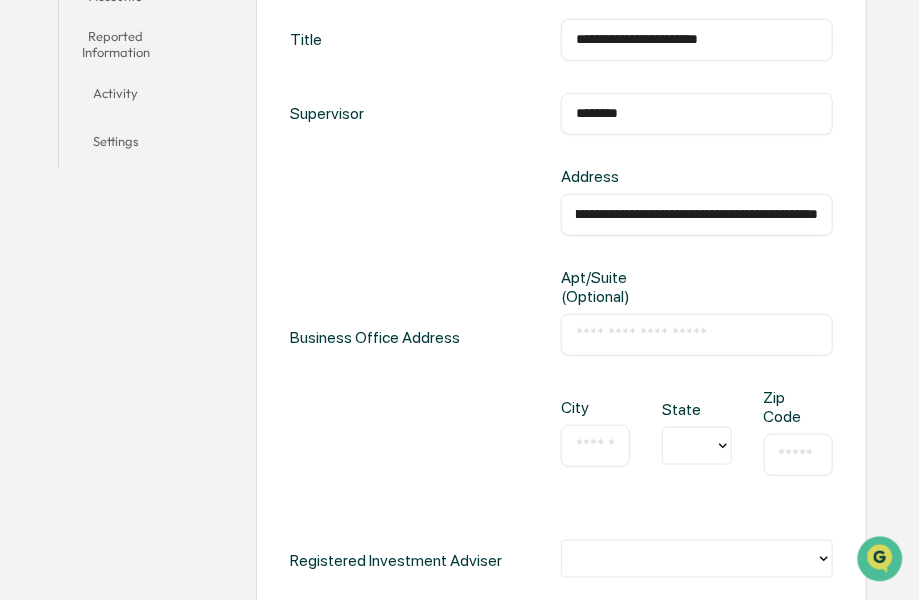 drag, startPoint x: 576, startPoint y: 203, endPoint x: 926, endPoint y: 219, distance: 350.3655 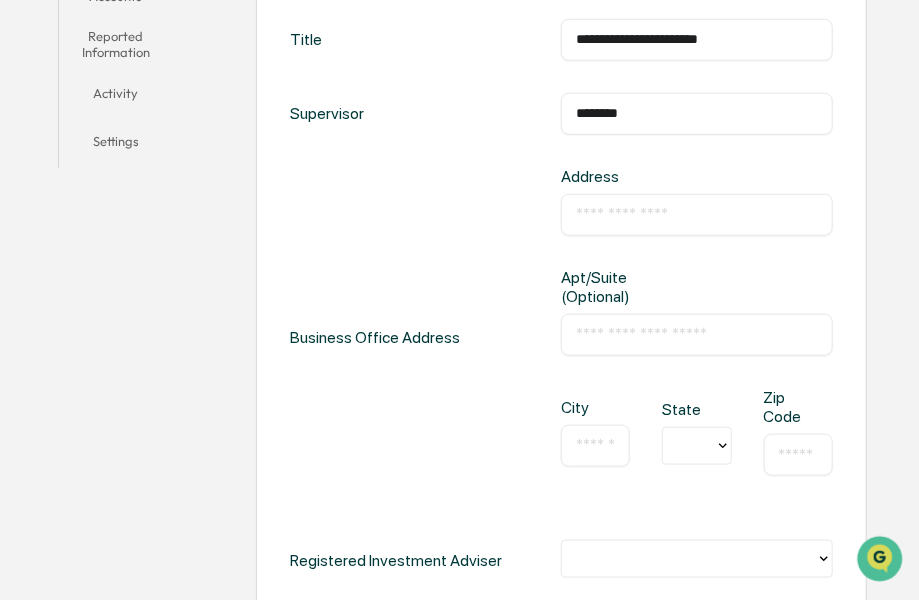 scroll, scrollTop: 0, scrollLeft: 0, axis: both 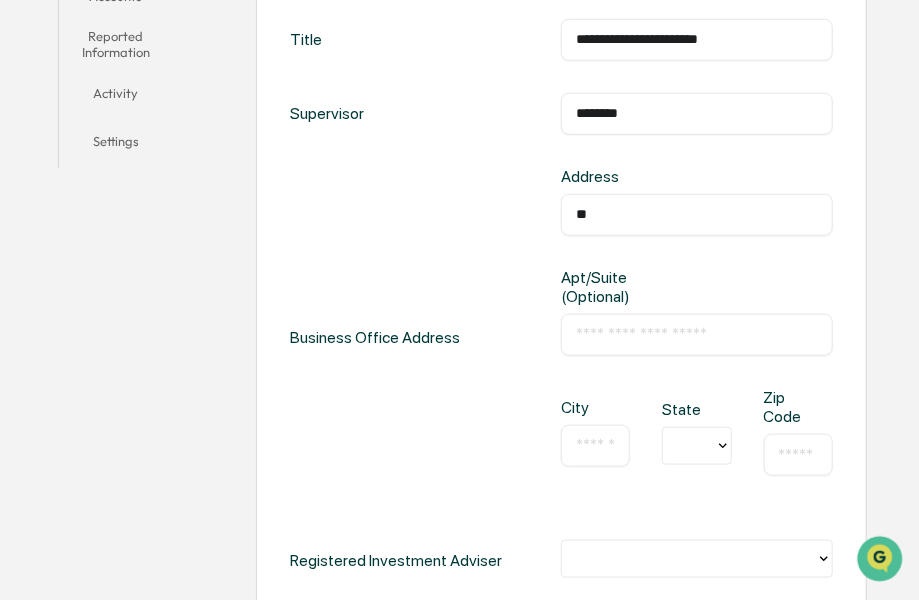 type on "*" 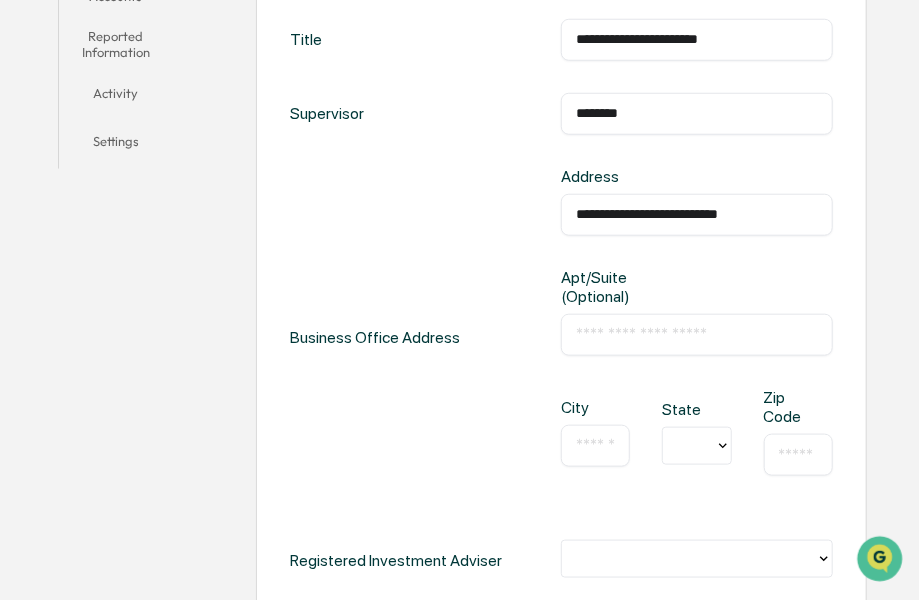 type on "**********" 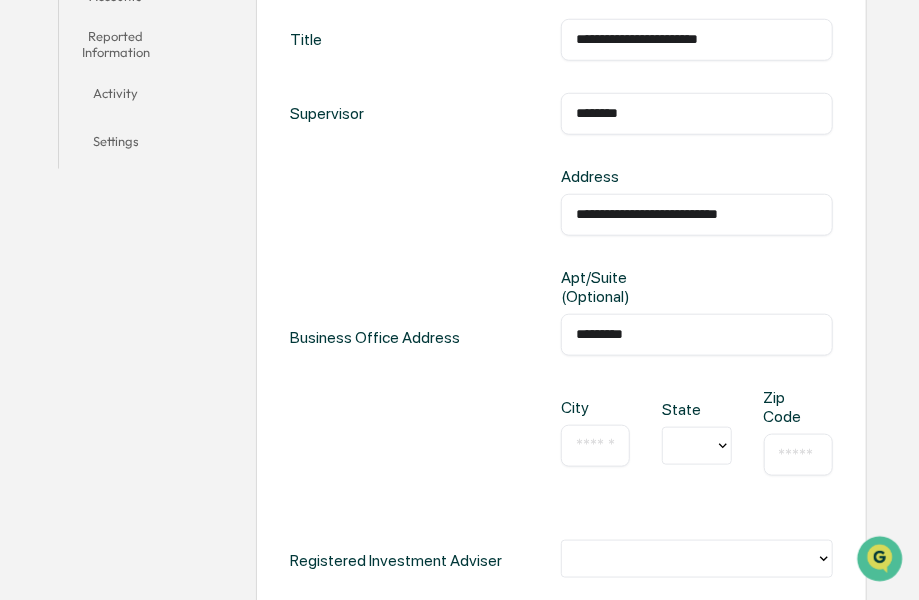 type on "*********" 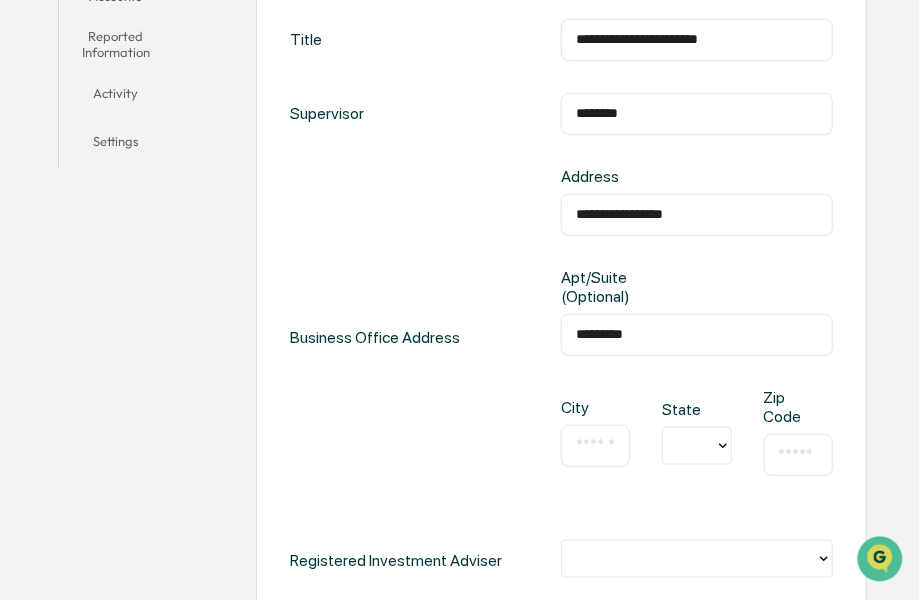 type on "**********" 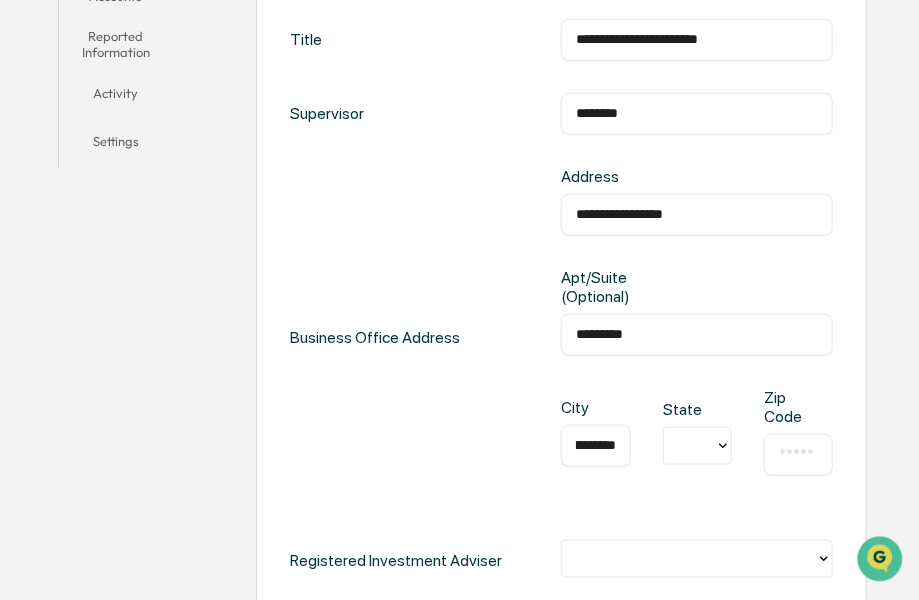 scroll, scrollTop: 0, scrollLeft: 75, axis: horizontal 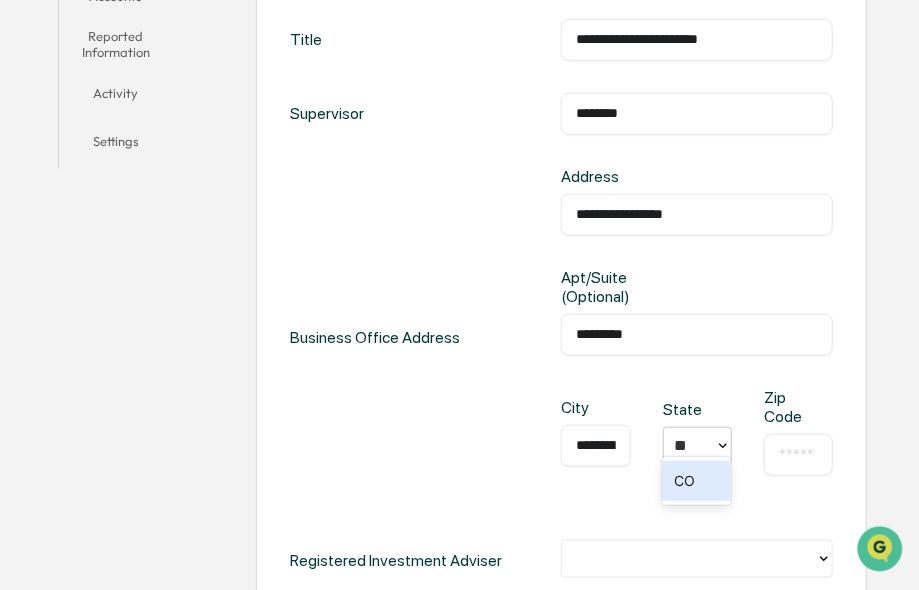 type on "**" 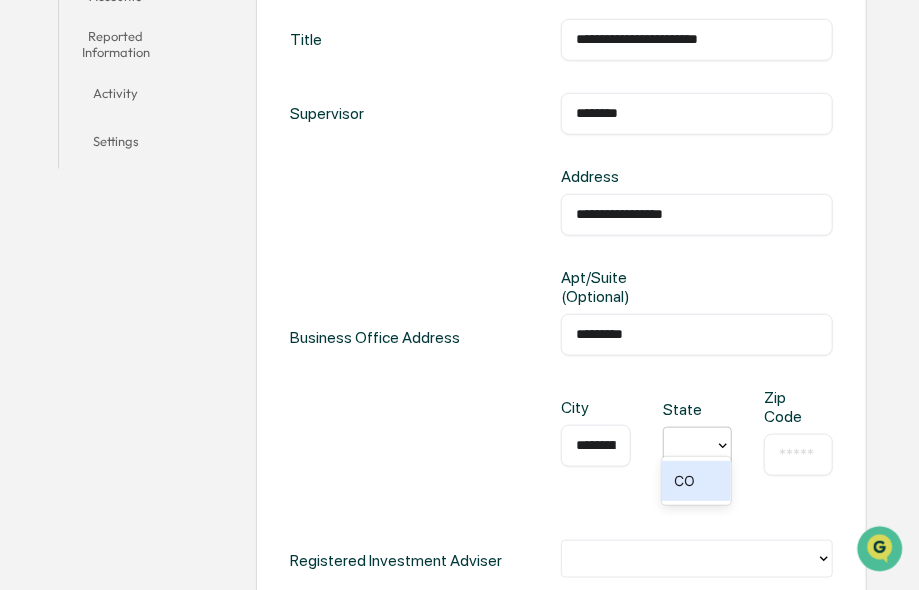 click at bounding box center [798, 455] 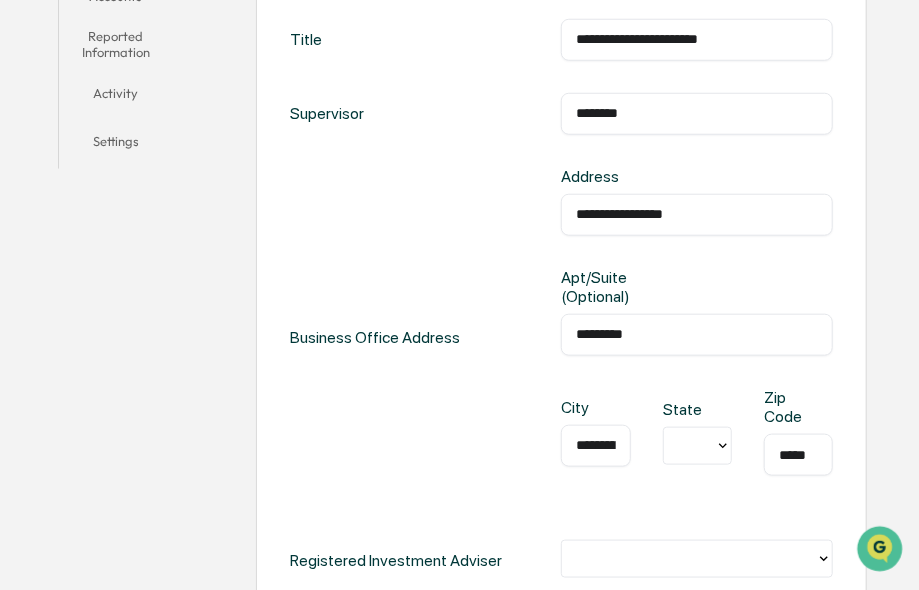 scroll, scrollTop: 0, scrollLeft: 3, axis: horizontal 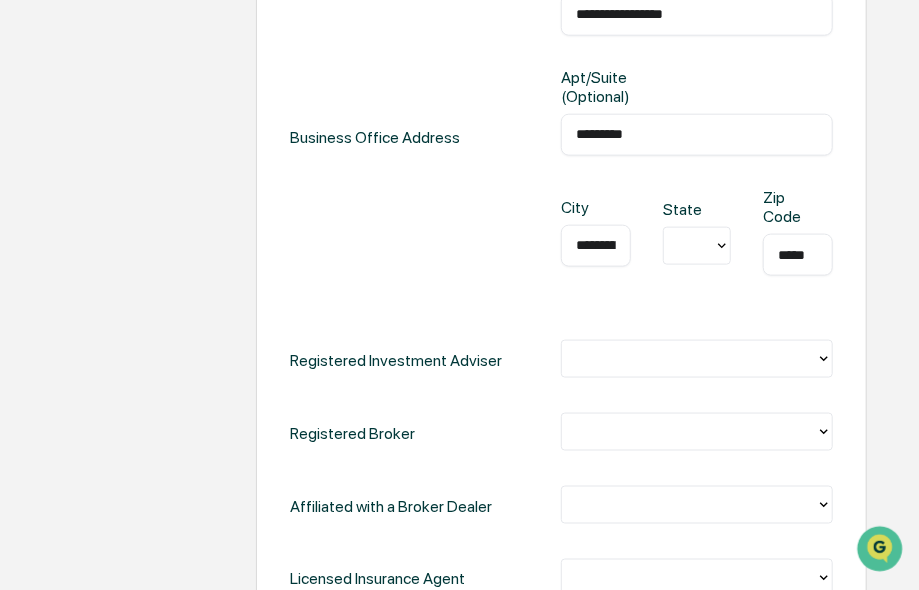 type on "*****" 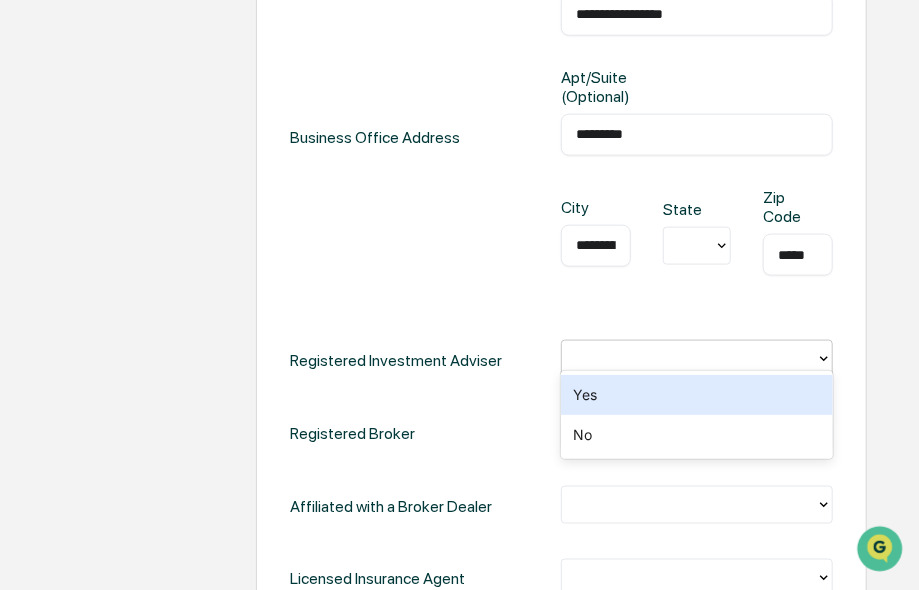scroll, scrollTop: 0, scrollLeft: 0, axis: both 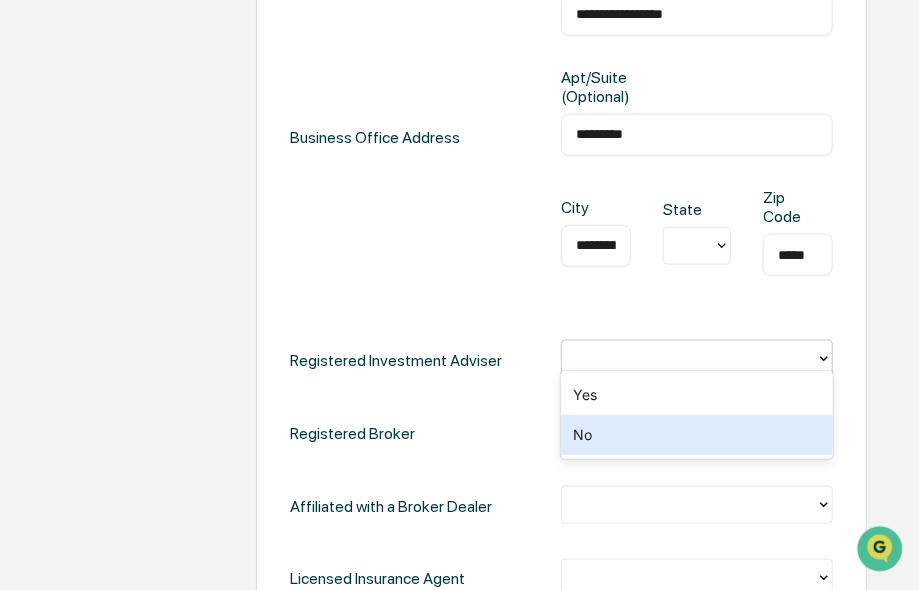 click on "No" at bounding box center [696, 435] 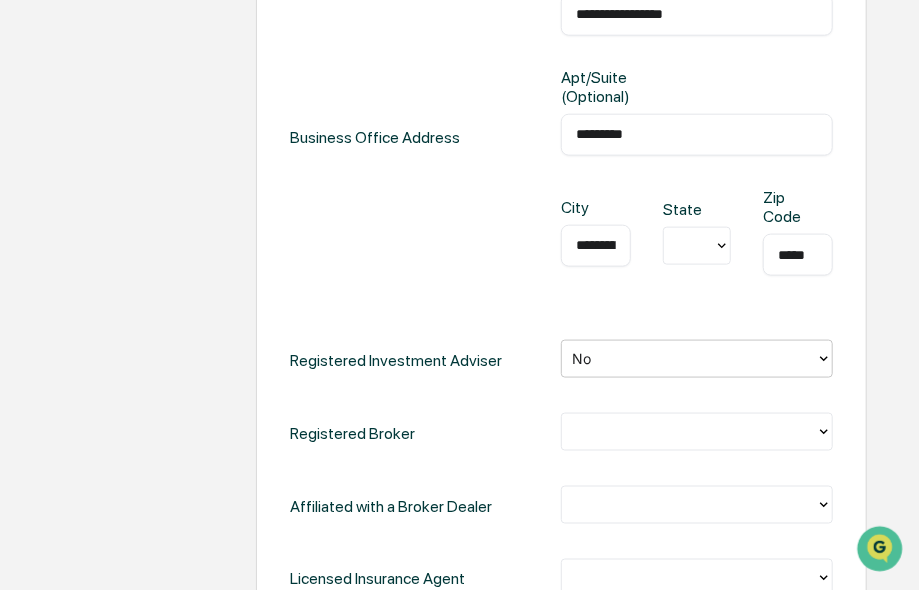 click 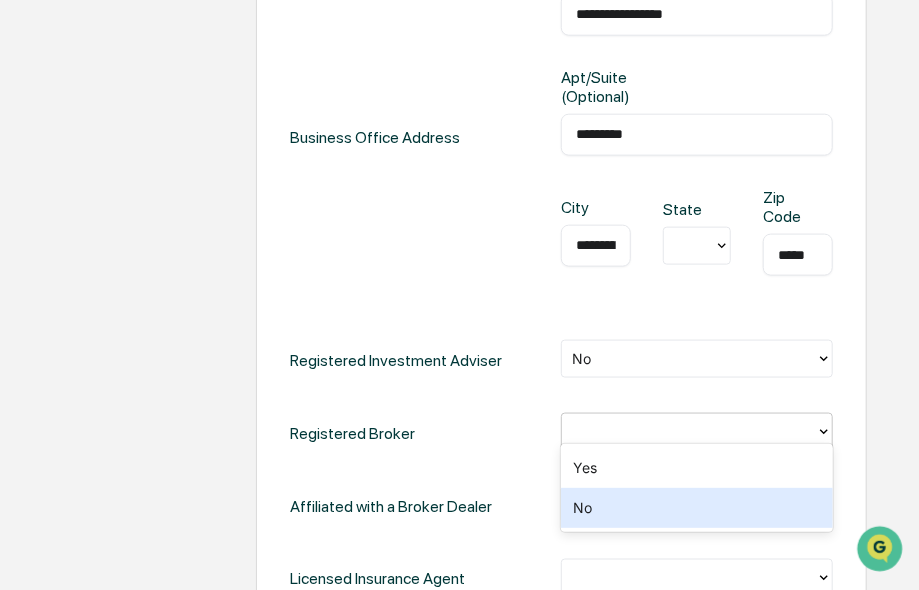 click on "No" at bounding box center [696, 508] 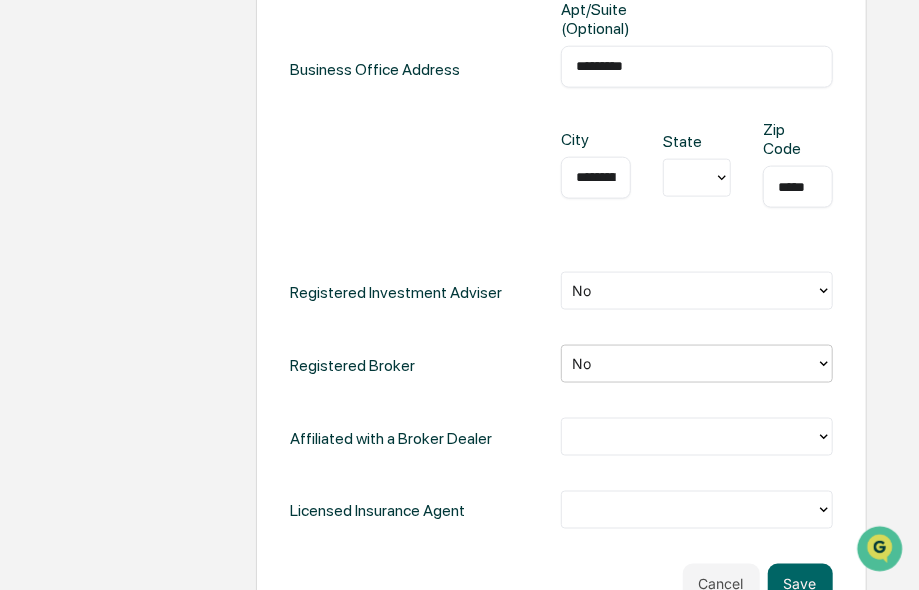 scroll, scrollTop: 900, scrollLeft: 0, axis: vertical 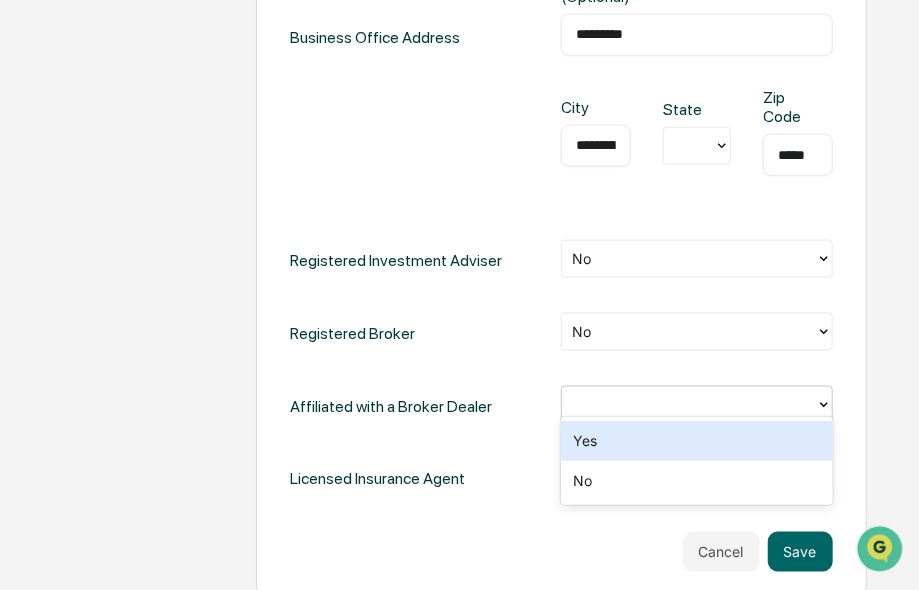 click 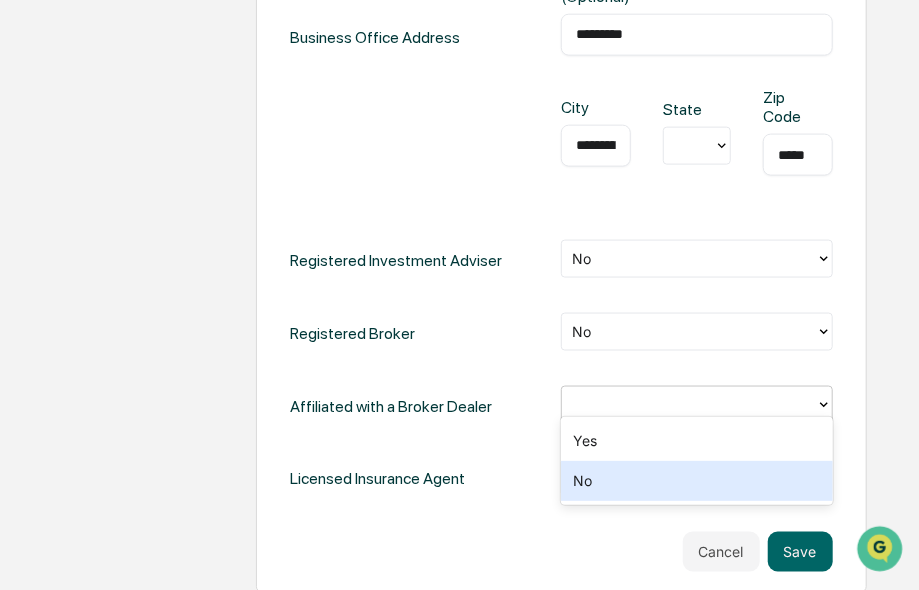 click on "No" at bounding box center (696, 481) 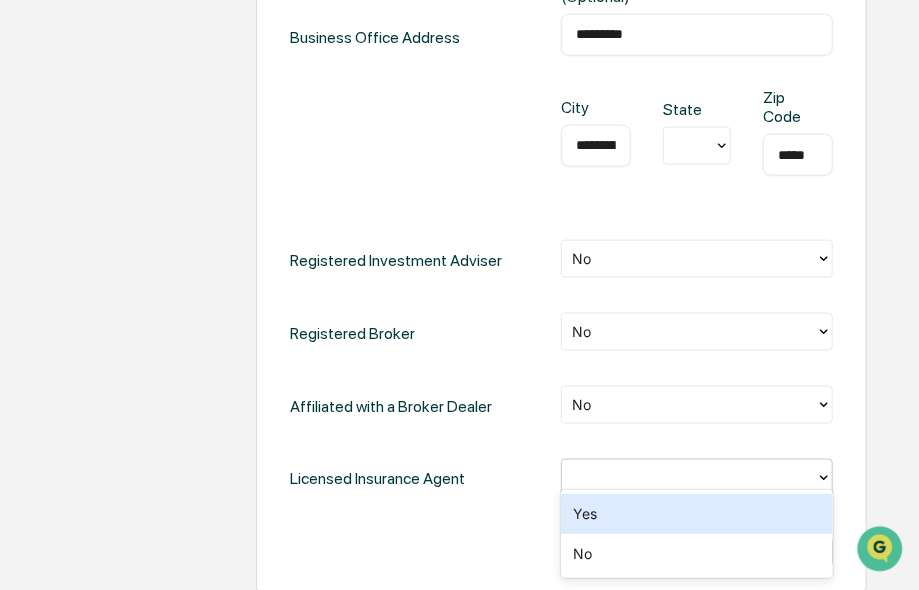 click at bounding box center (688, 478) 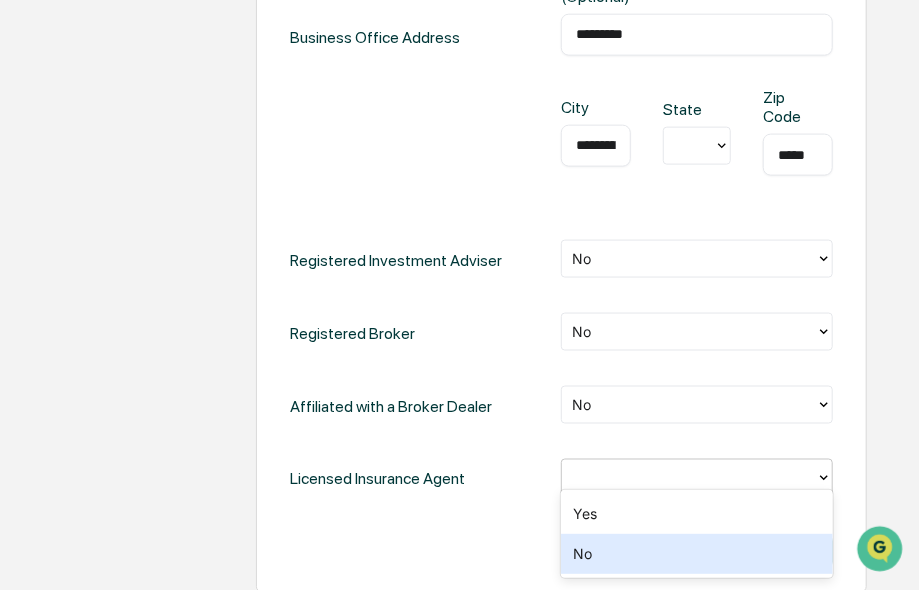 click on "No" at bounding box center [696, 554] 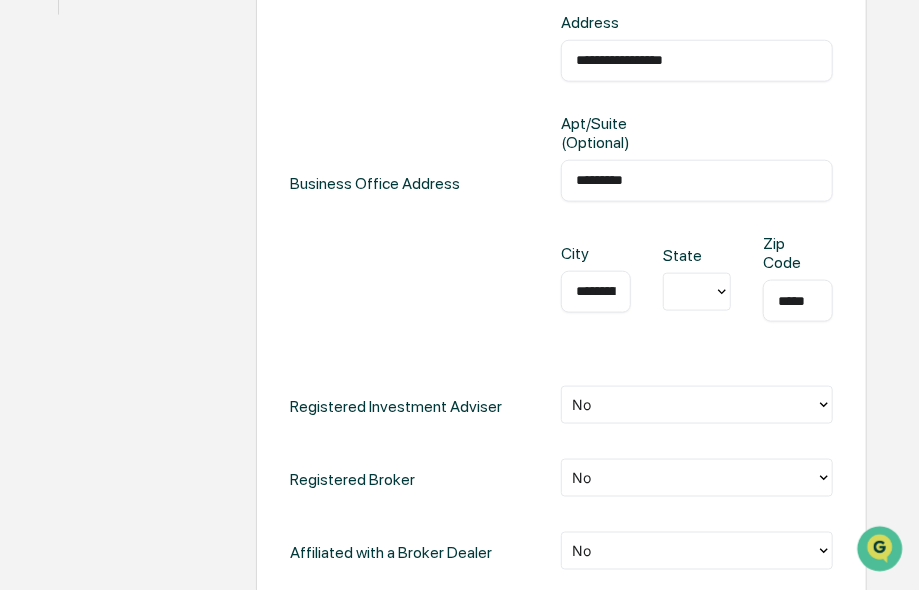 scroll, scrollTop: 800, scrollLeft: 0, axis: vertical 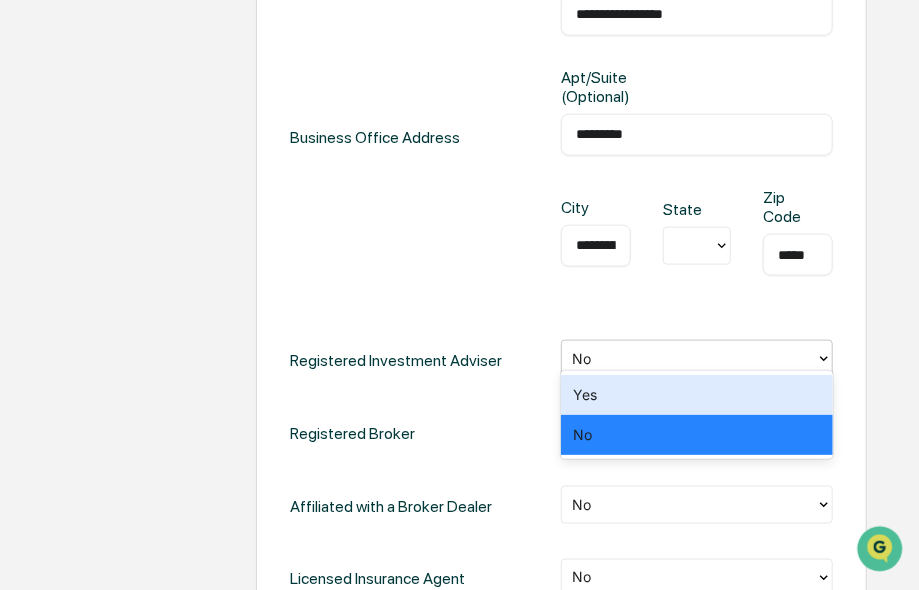 click 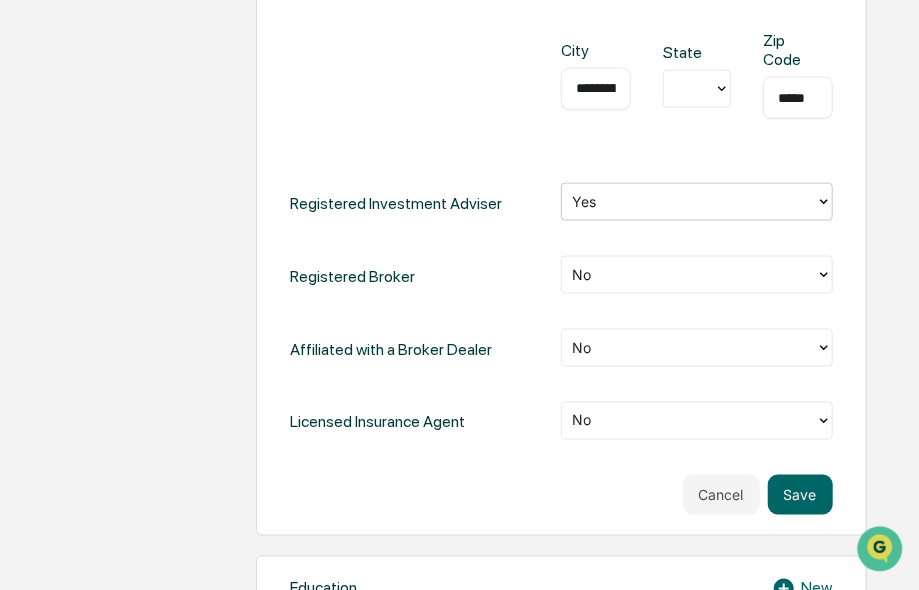 scroll, scrollTop: 1100, scrollLeft: 0, axis: vertical 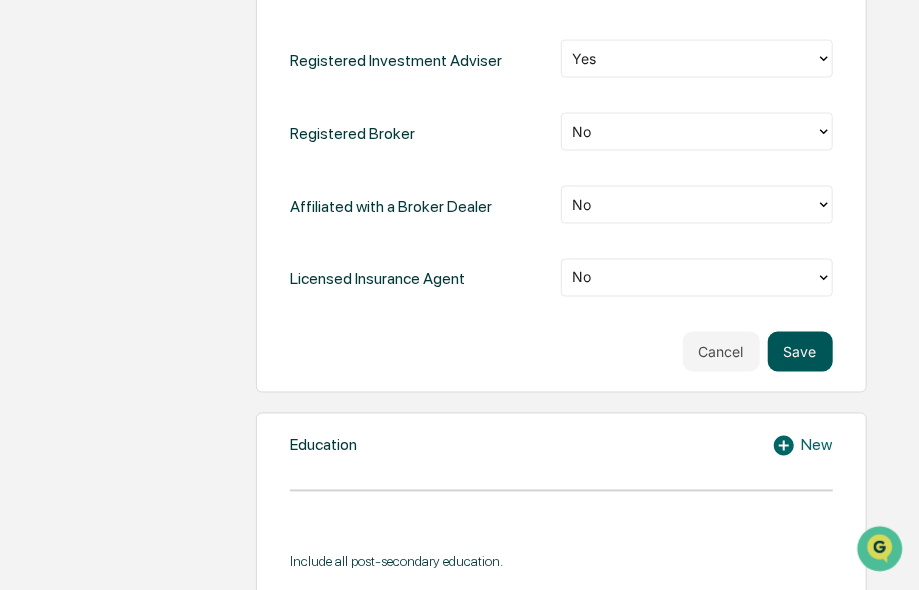 click on "Save" at bounding box center (800, 352) 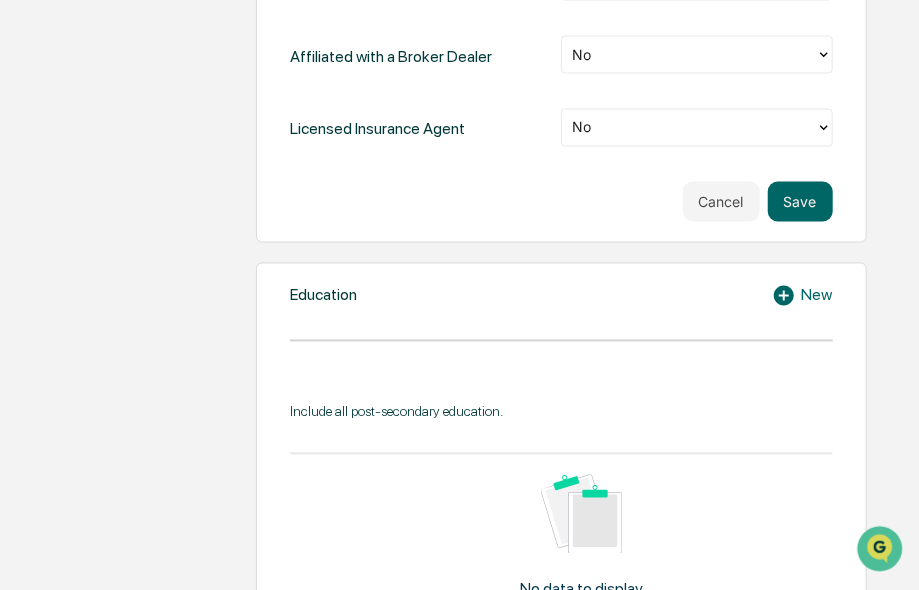 scroll, scrollTop: 1300, scrollLeft: 0, axis: vertical 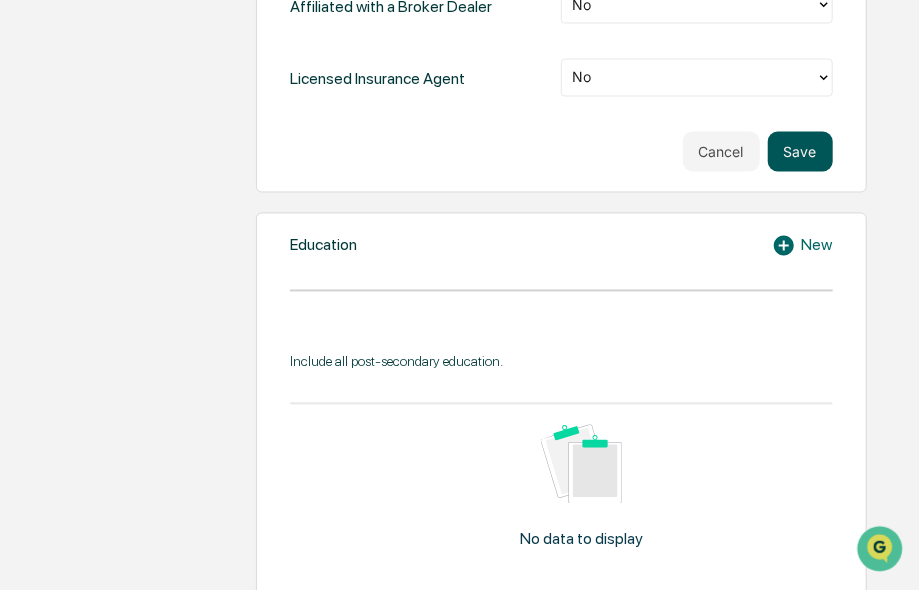click on "Save" at bounding box center (800, 152) 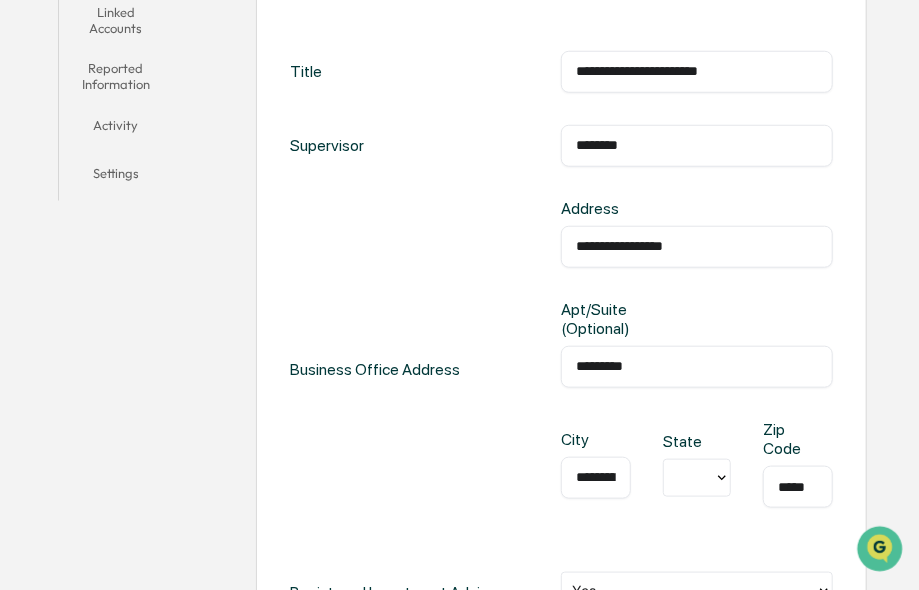 scroll, scrollTop: 600, scrollLeft: 0, axis: vertical 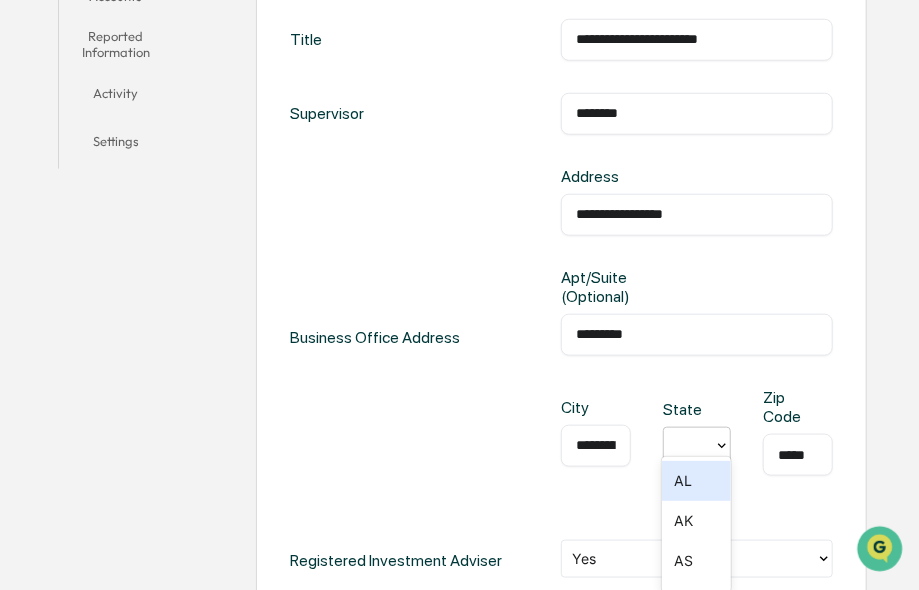 click at bounding box center [689, 445] 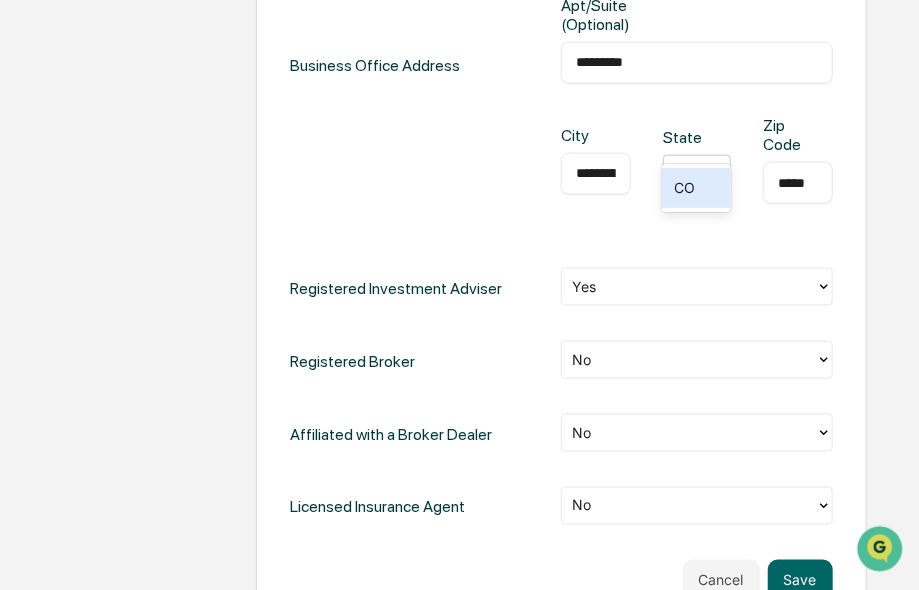 scroll, scrollTop: 900, scrollLeft: 0, axis: vertical 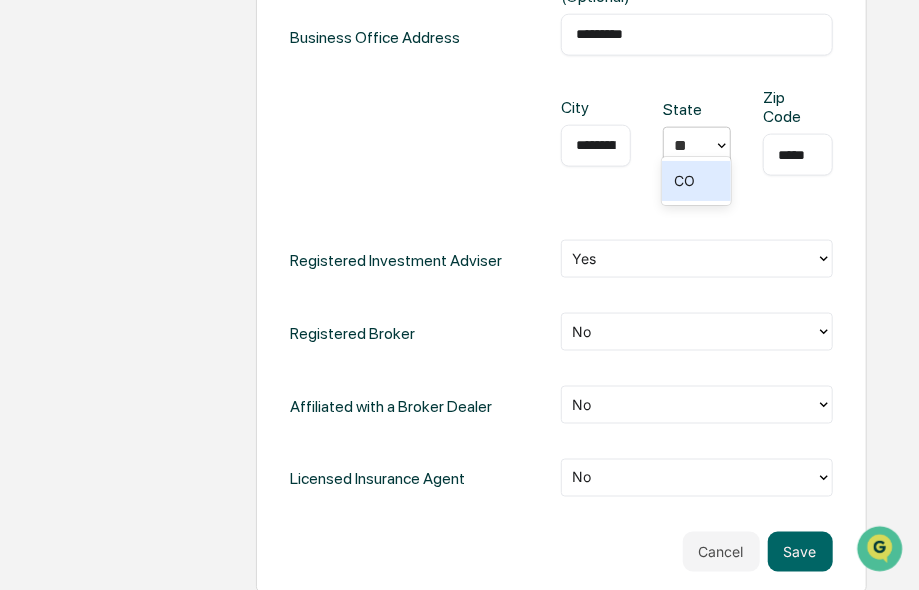 type on "**" 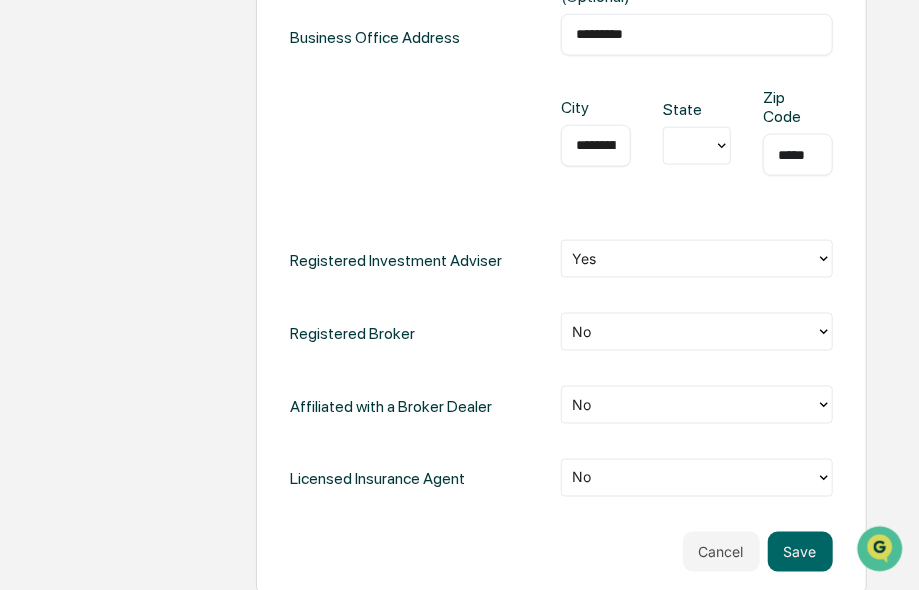 click on "[CITY] [STATE] [ZIP]" at bounding box center (696, 148) 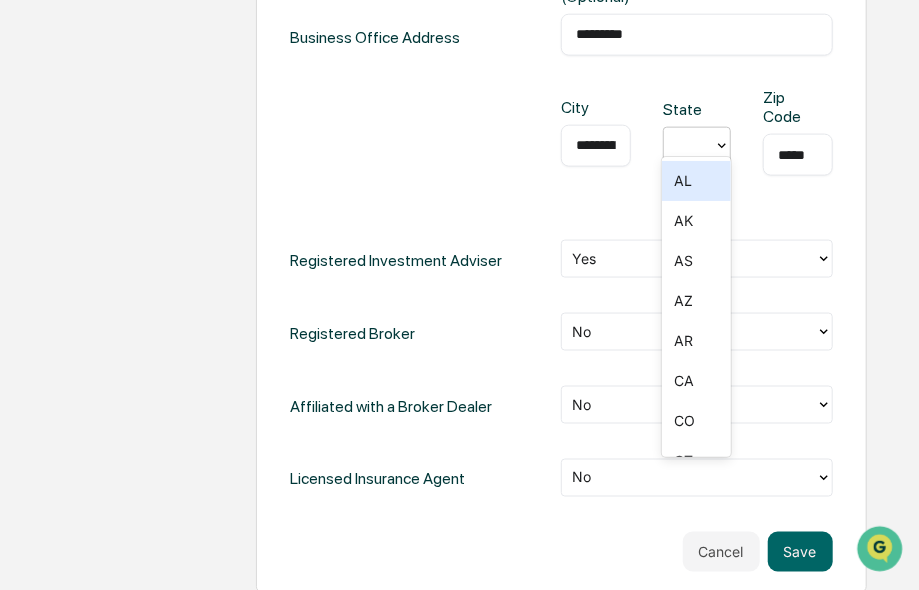 click 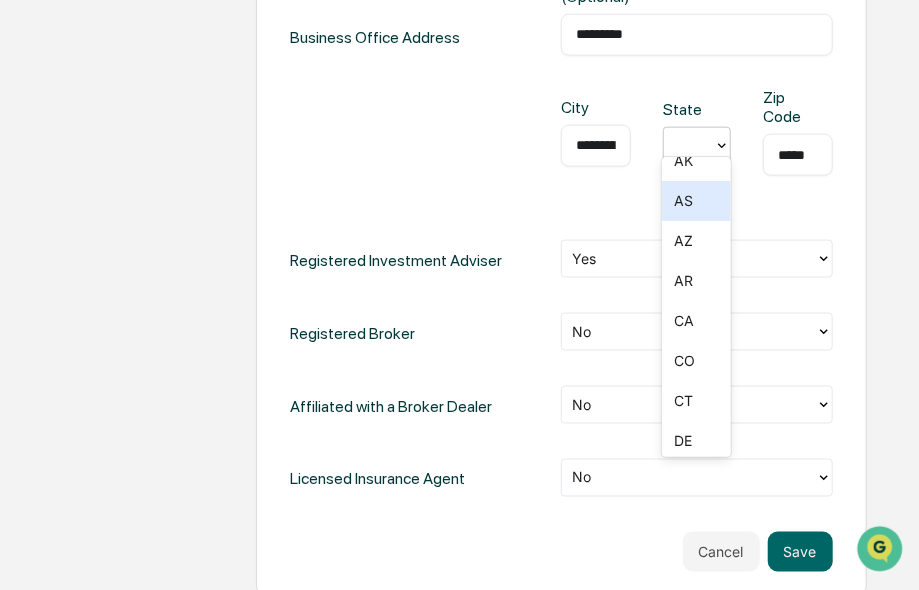 scroll, scrollTop: 100, scrollLeft: 0, axis: vertical 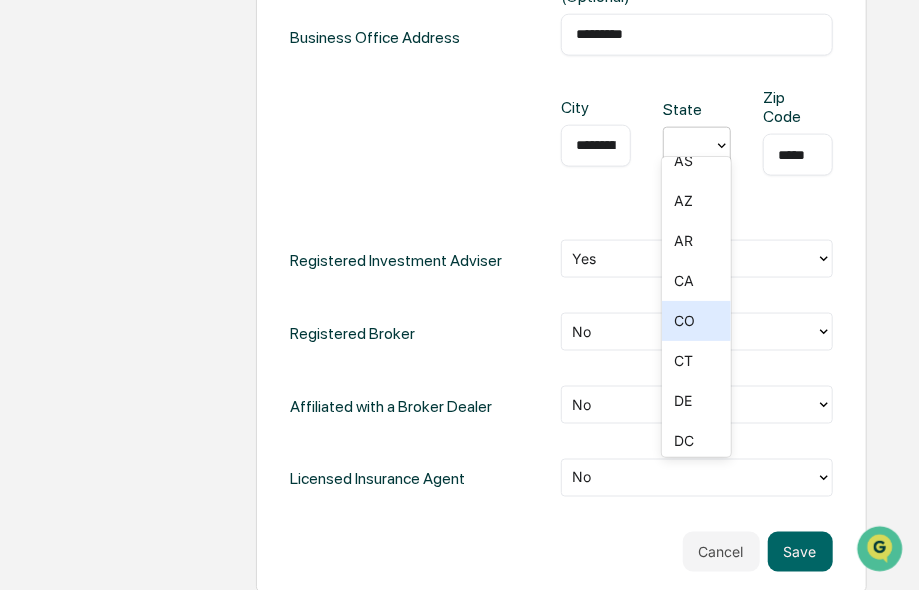 click on "CO" at bounding box center (696, 321) 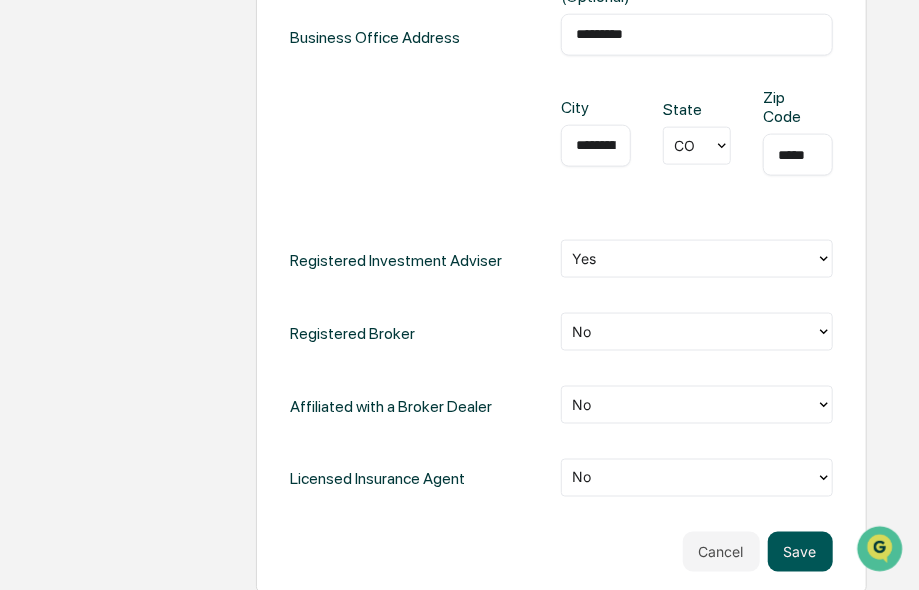 click on "Save" at bounding box center [800, 552] 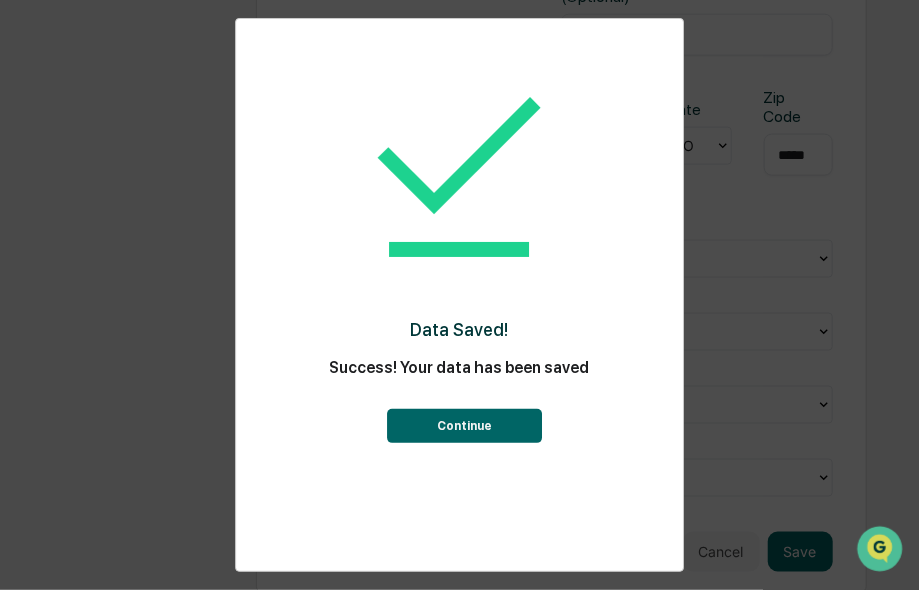 click on "Continue" at bounding box center [464, 426] 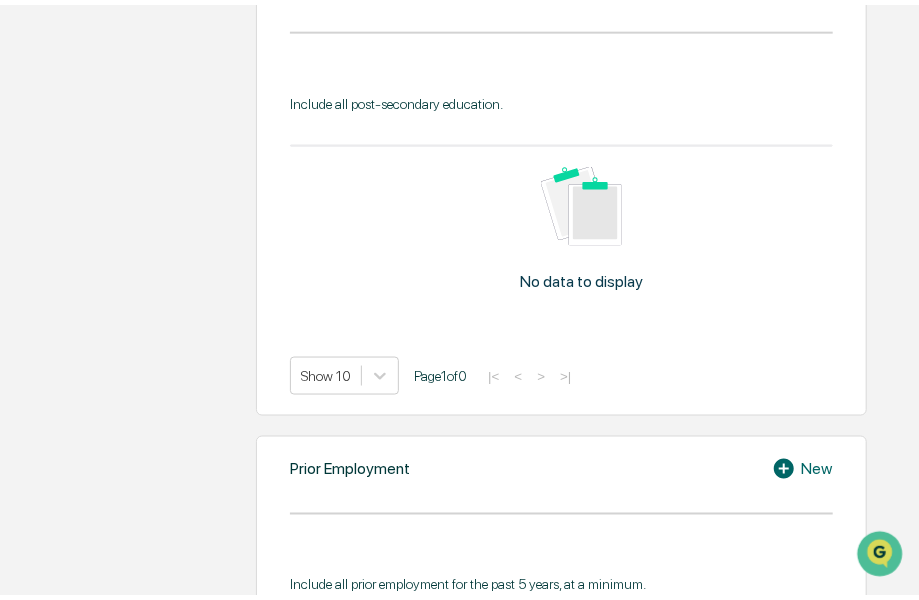 scroll, scrollTop: 709, scrollLeft: 0, axis: vertical 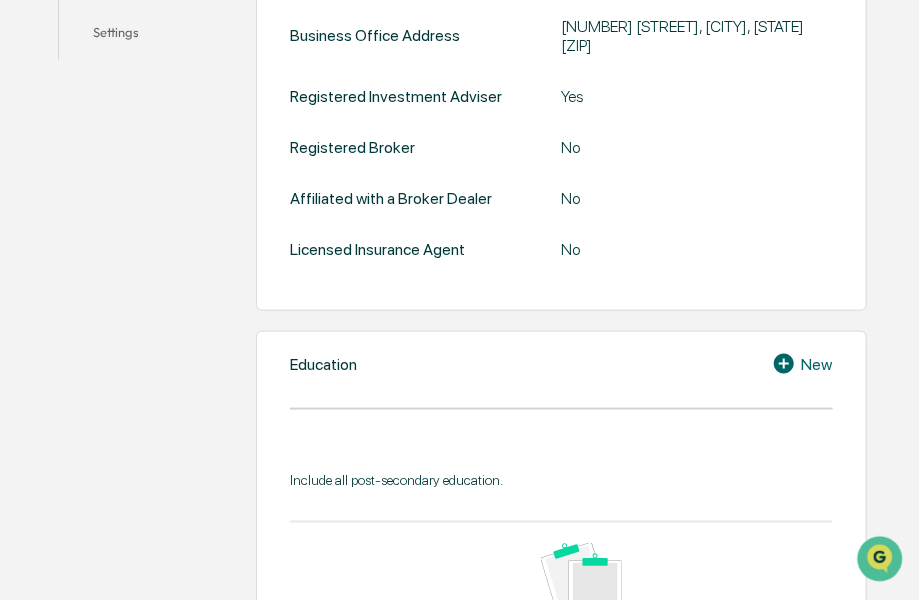 click on "Education New Include all post-secondary education. No data to display Show 10 Page  1  of  0   |<   <   >   >|" at bounding box center [561, 561] 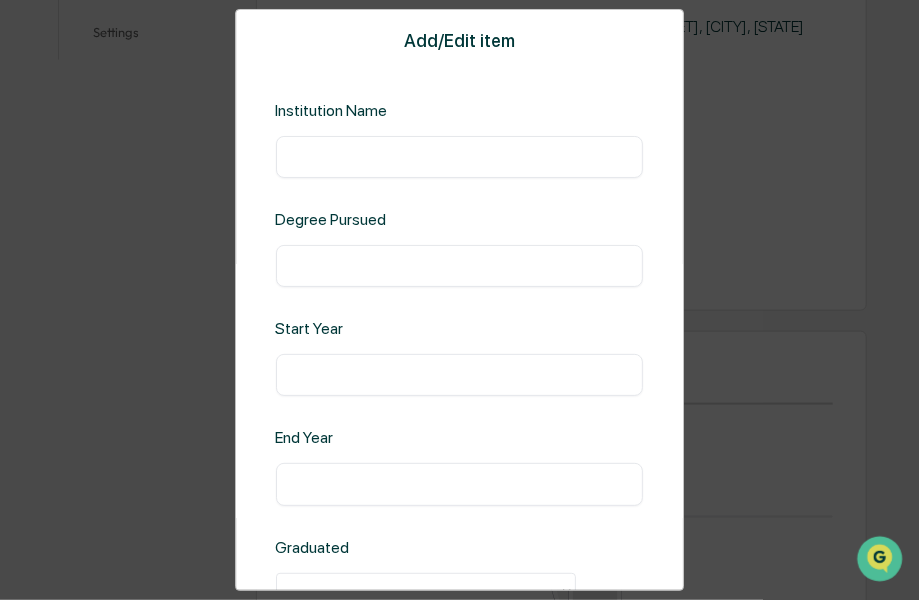 click at bounding box center (460, 157) 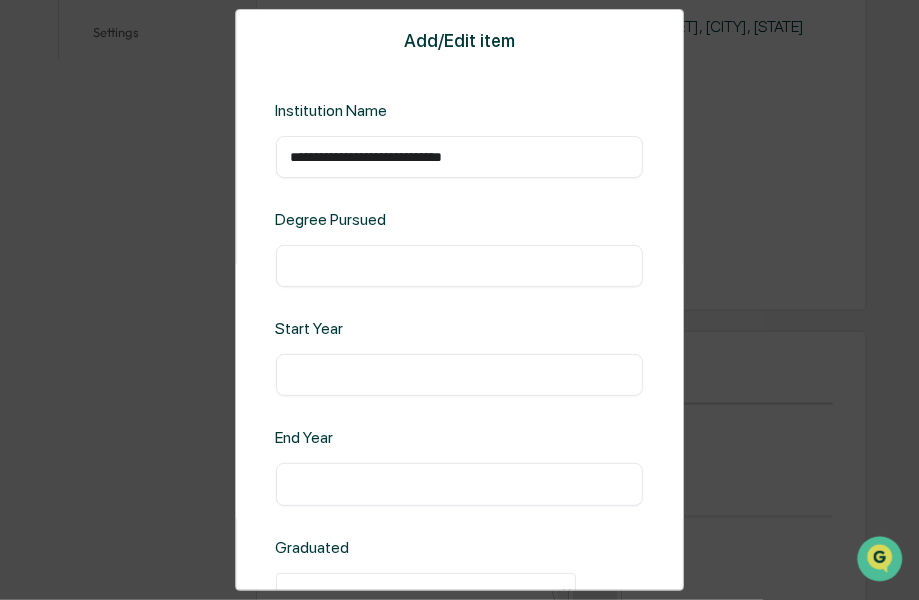type on "**********" 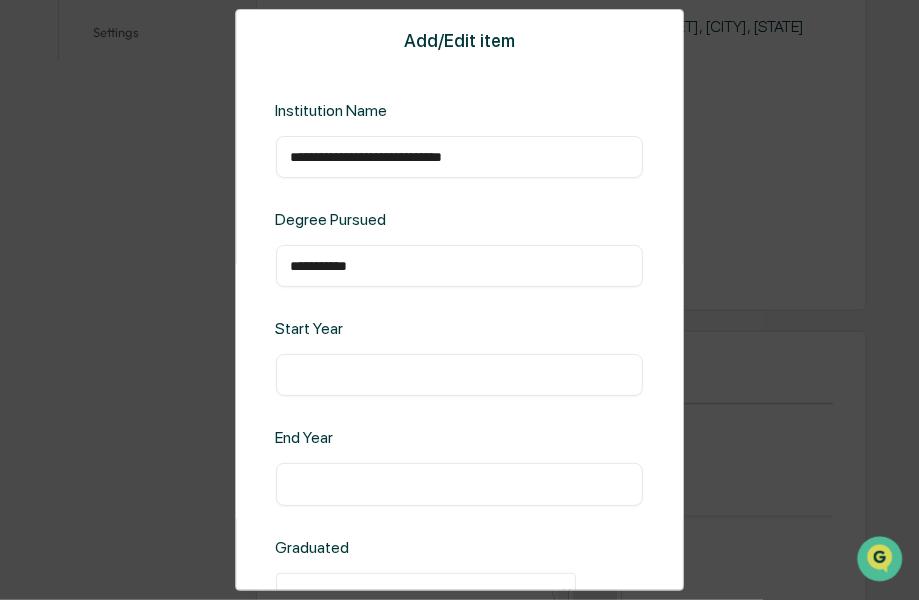 type on "**********" 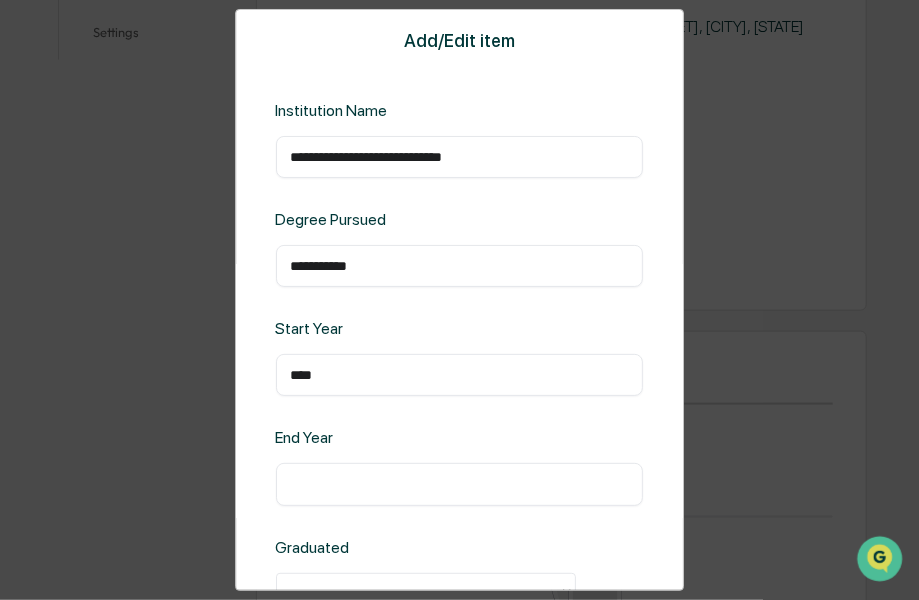 type on "****" 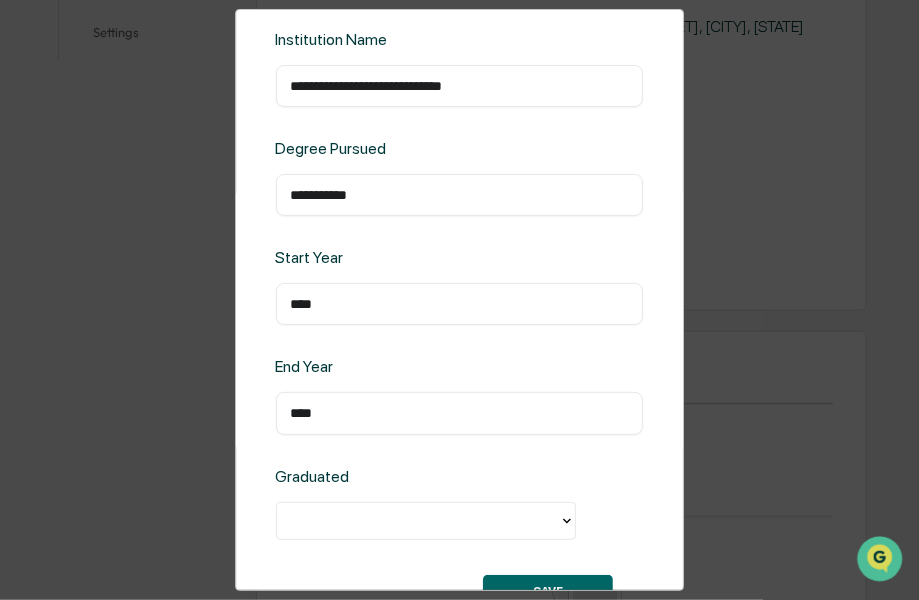 scroll, scrollTop: 173, scrollLeft: 0, axis: vertical 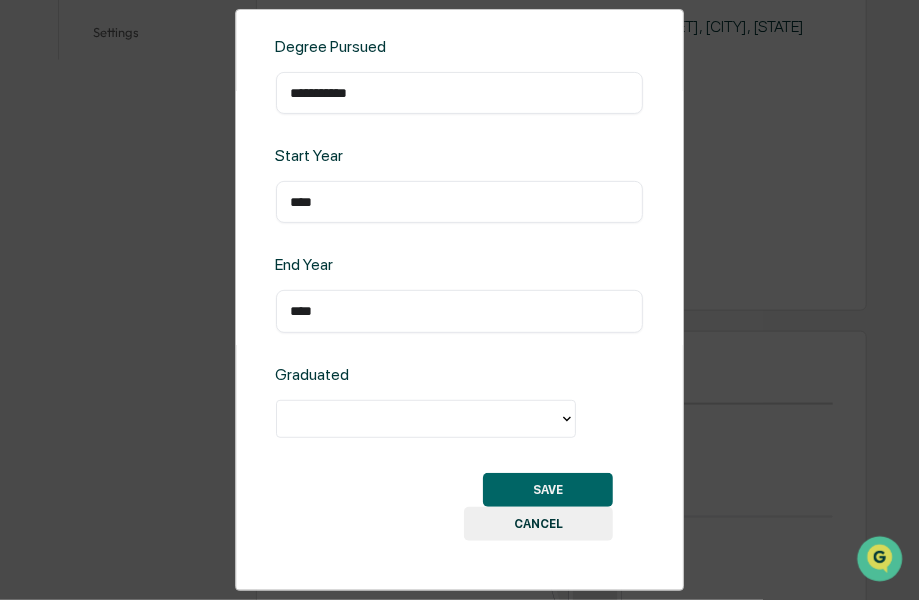 type on "****" 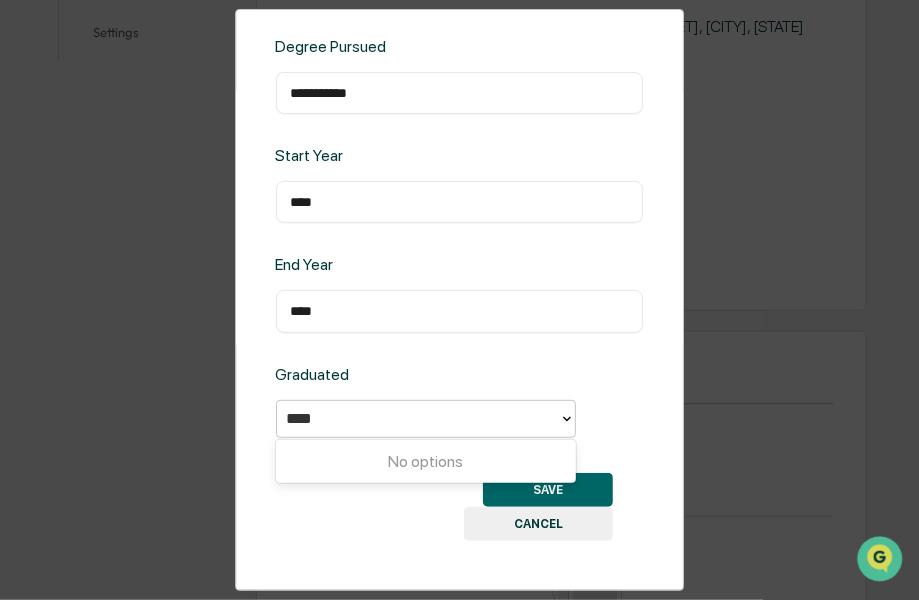type on "****" 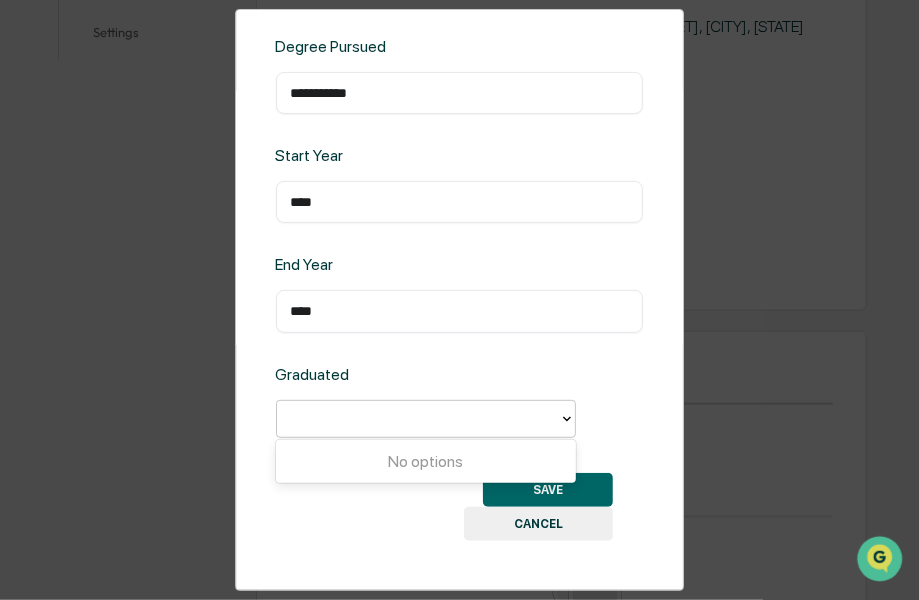 click on "**********" at bounding box center (460, 300) 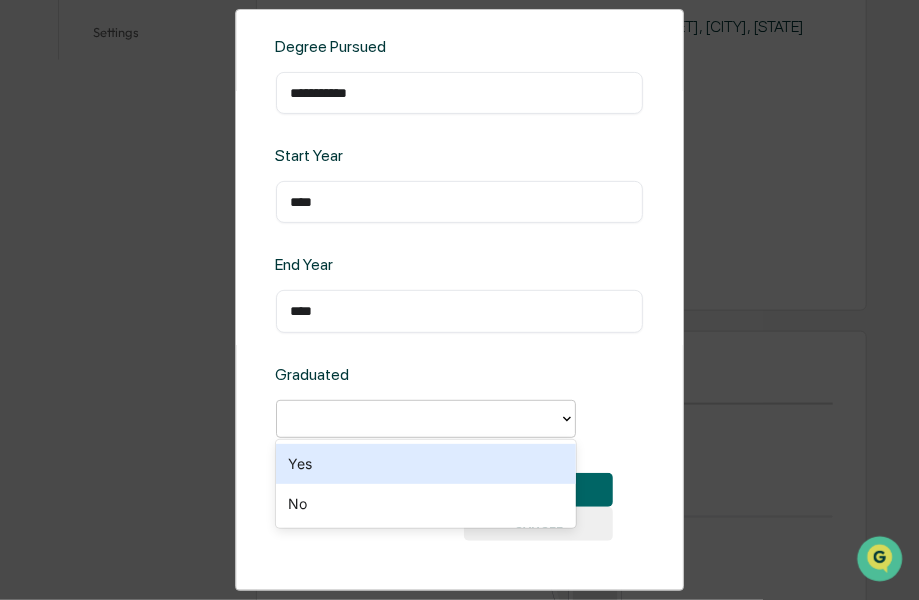 click 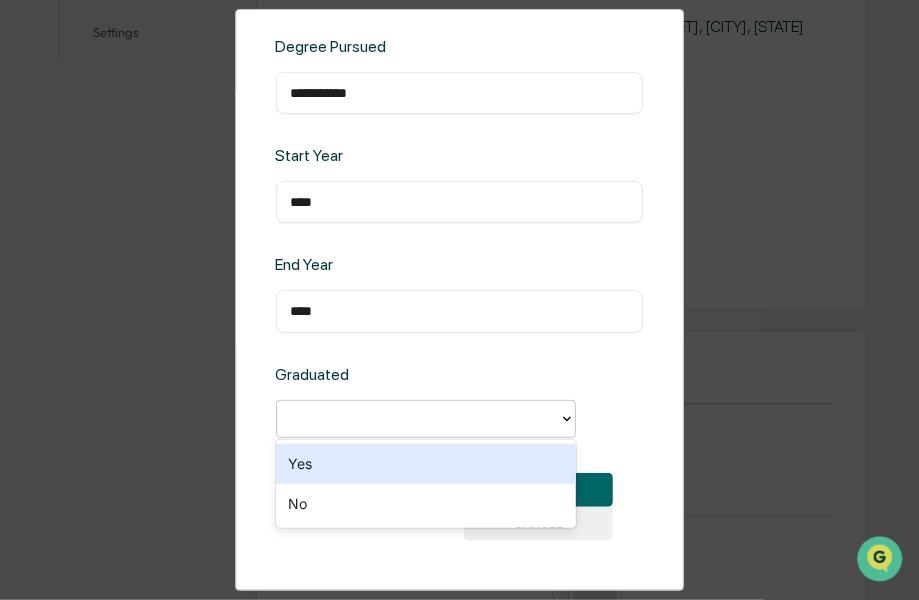click on "Yes" at bounding box center [426, 464] 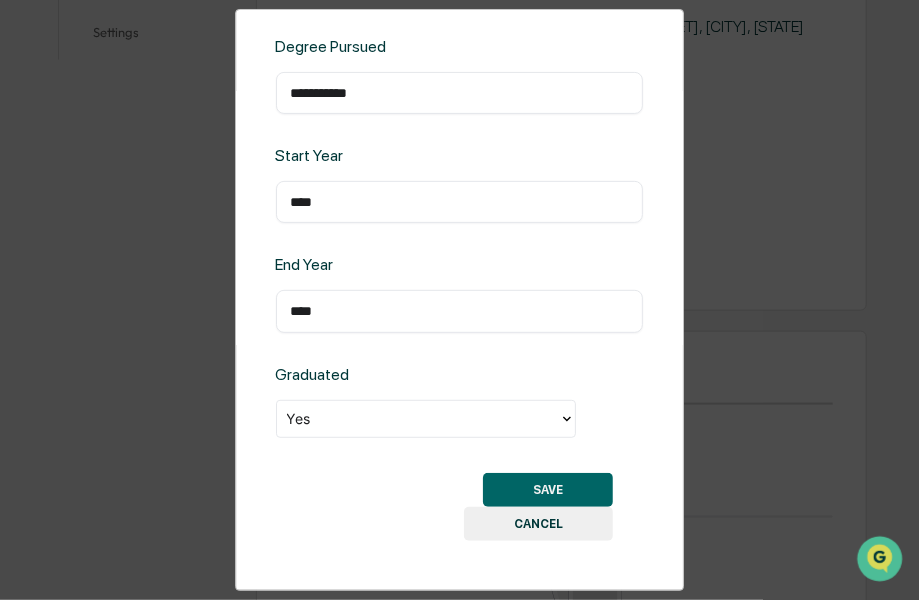 click on "SAVE" at bounding box center (548, 490) 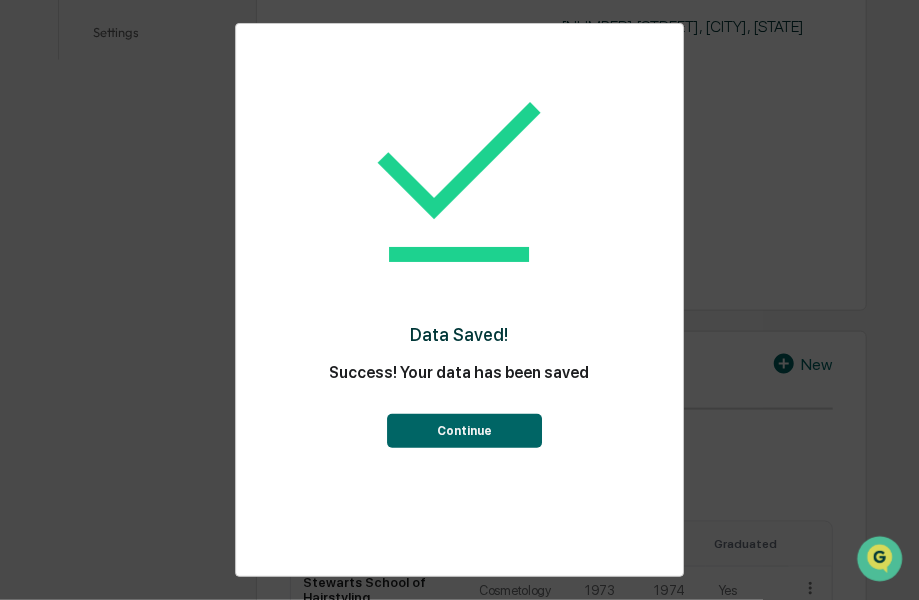 click on "Continue" at bounding box center [464, 431] 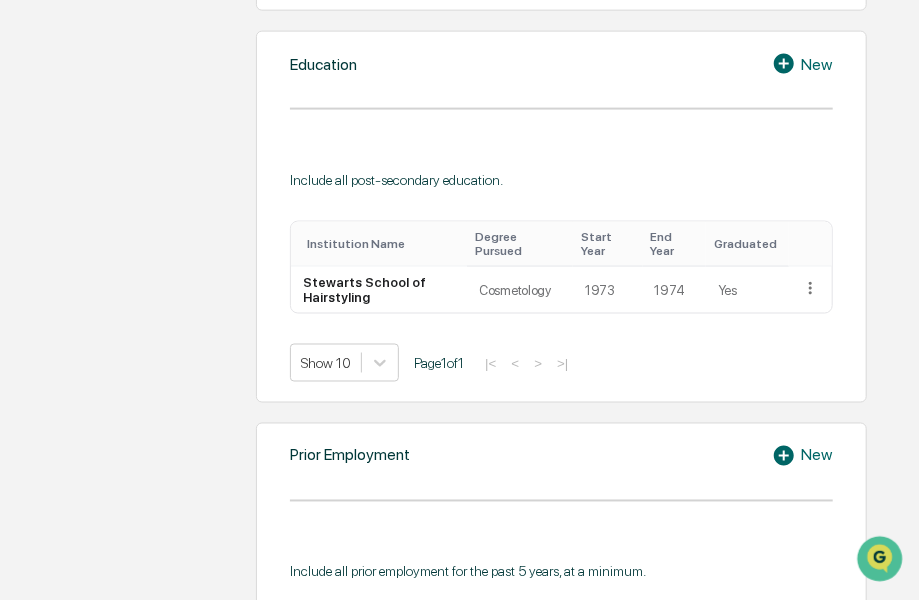 scroll, scrollTop: 1109, scrollLeft: 0, axis: vertical 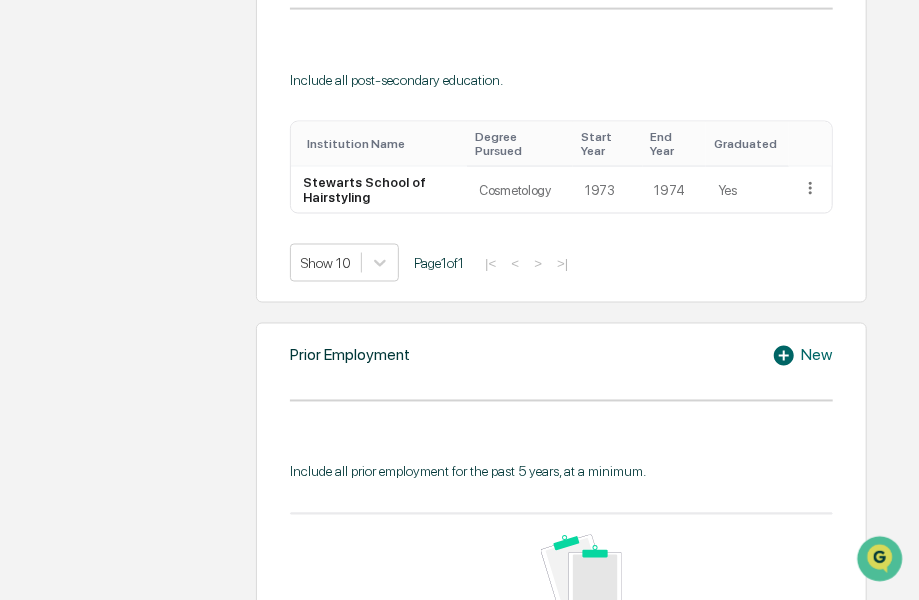 click 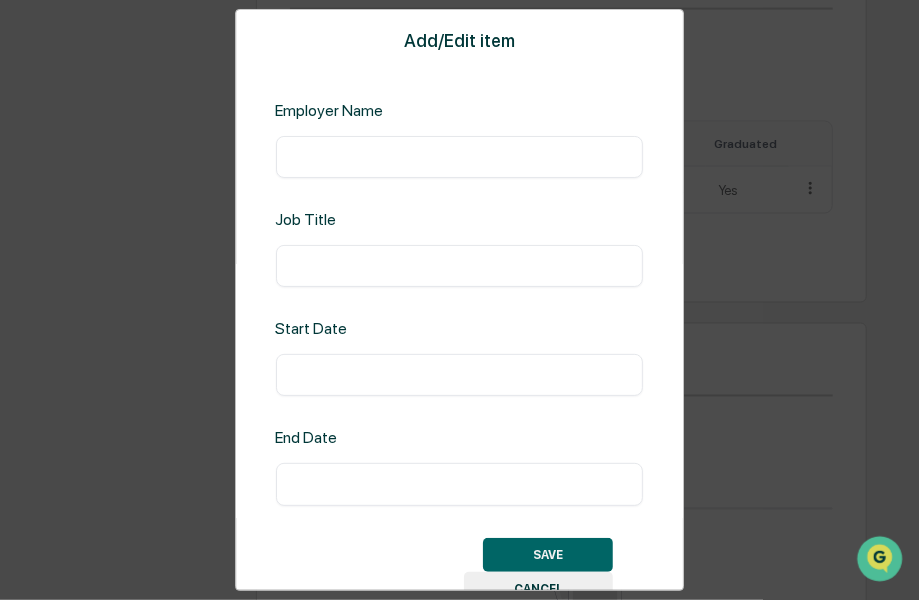 drag, startPoint x: 314, startPoint y: 159, endPoint x: 324, endPoint y: 163, distance: 10.770329 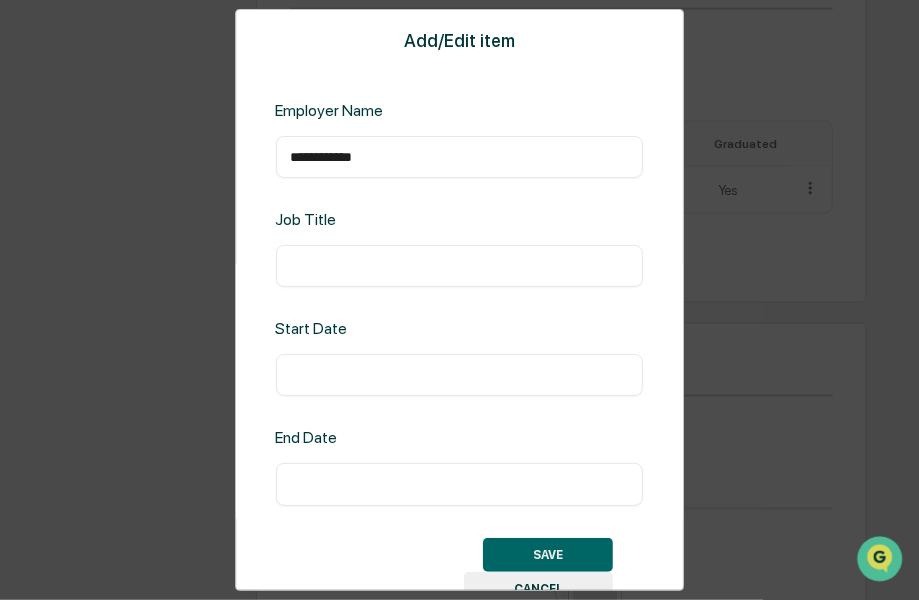 type on "**********" 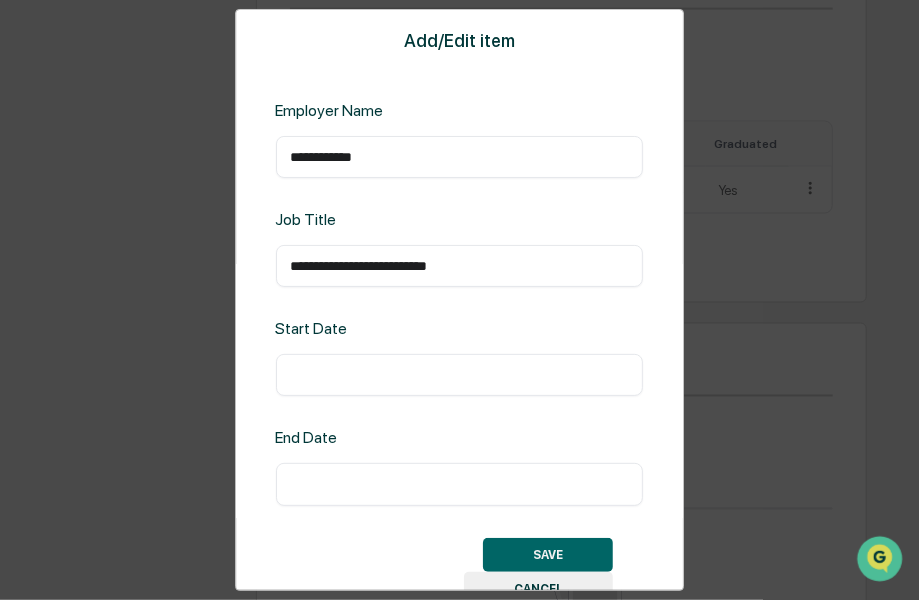 type on "**********" 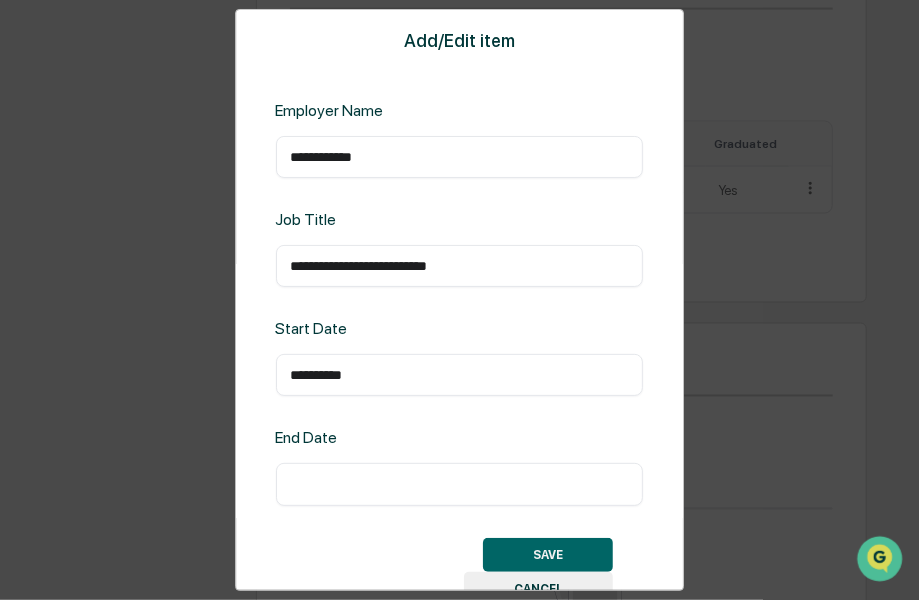 type on "**********" 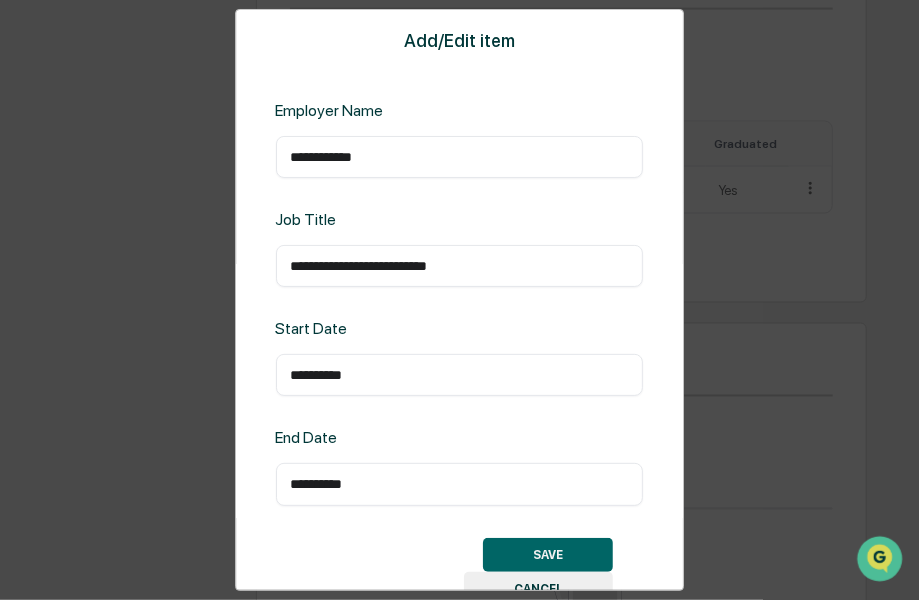 type on "**********" 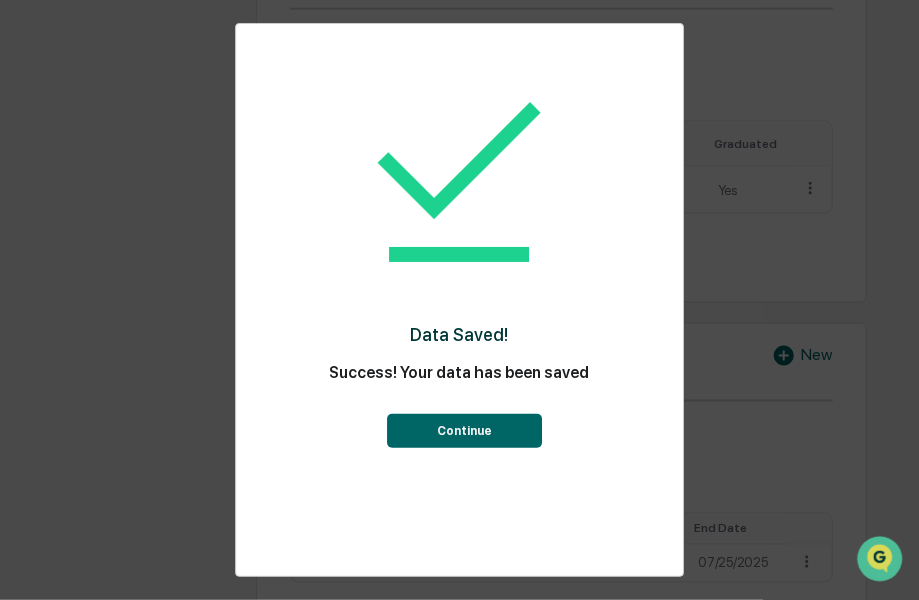 click on "Continue" at bounding box center (464, 431) 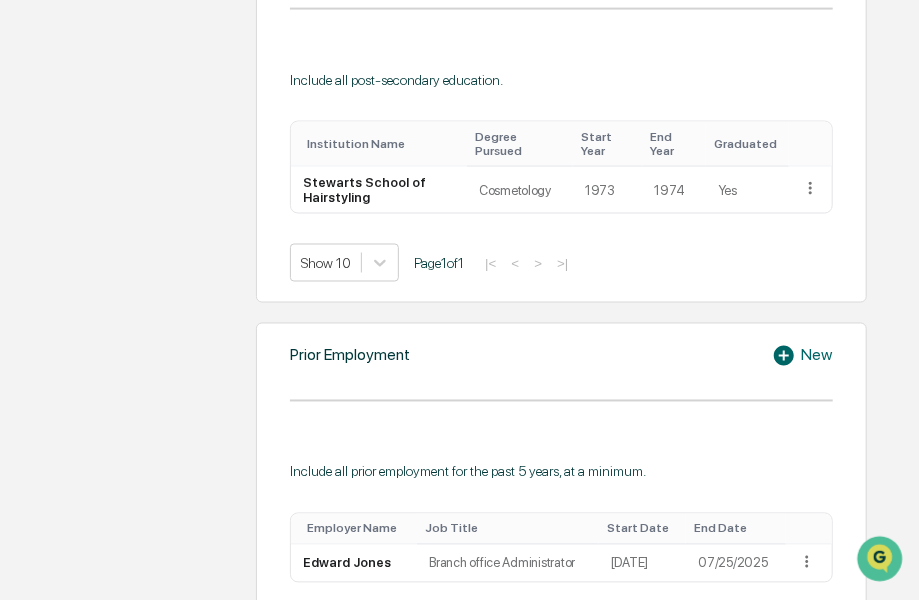 click 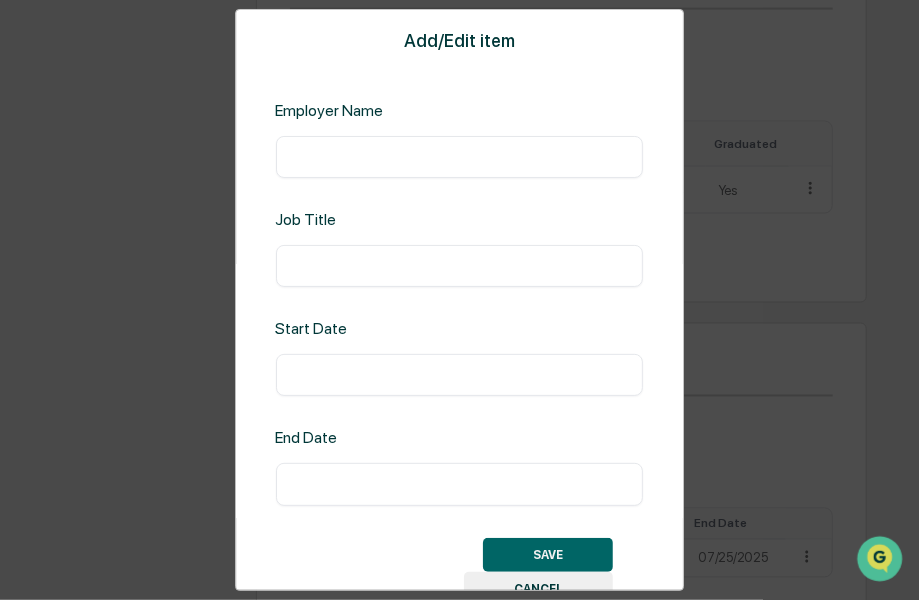 click at bounding box center [460, 157] 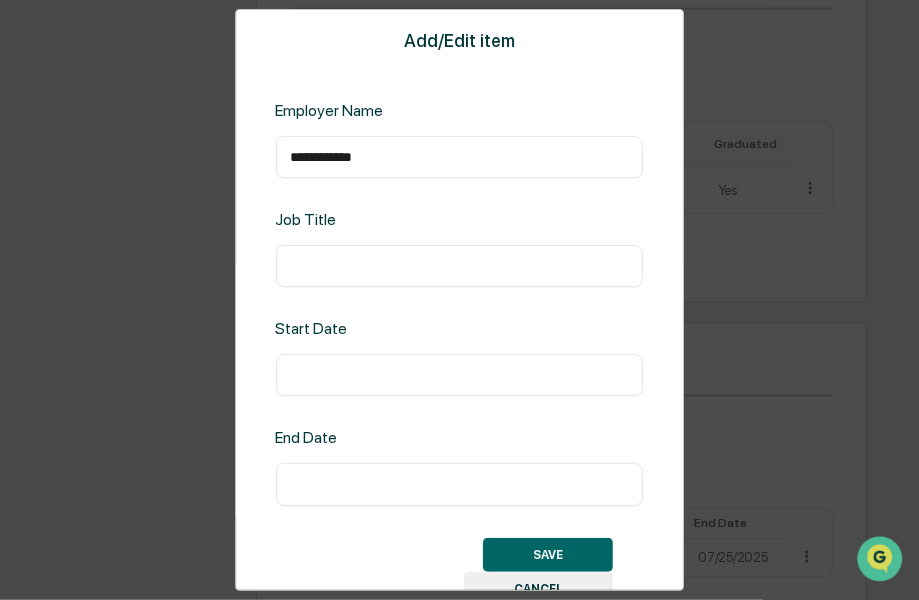 type on "**********" 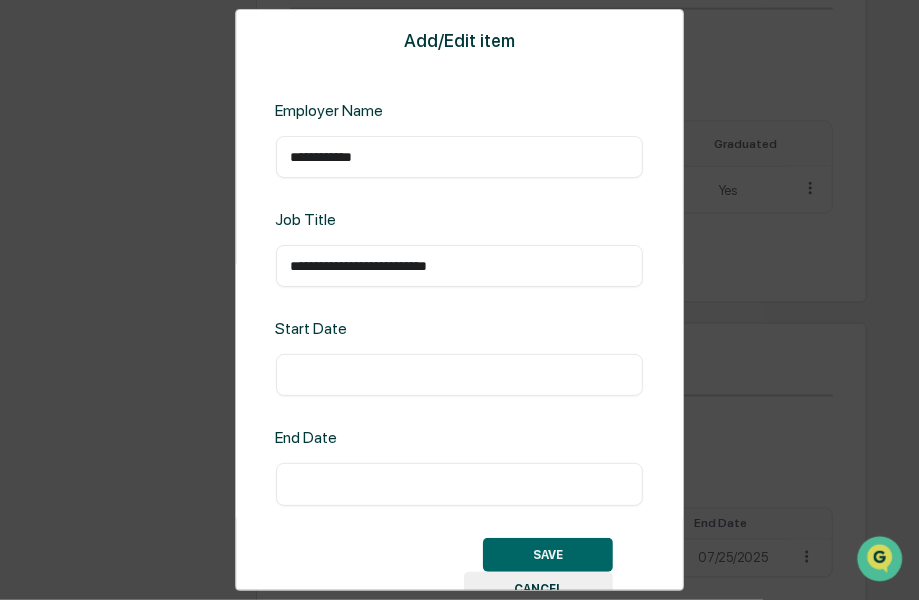 type on "**********" 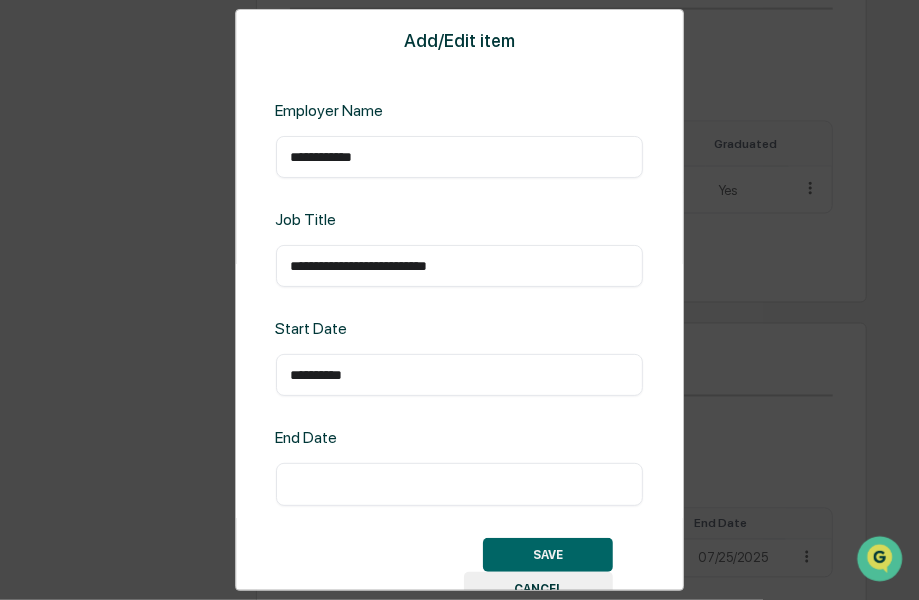 type on "**********" 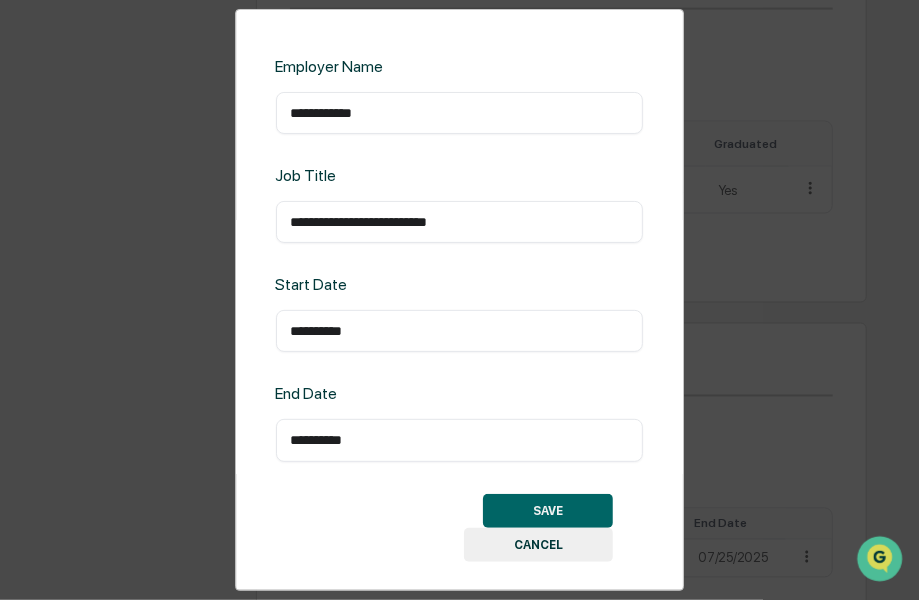 scroll, scrollTop: 65, scrollLeft: 0, axis: vertical 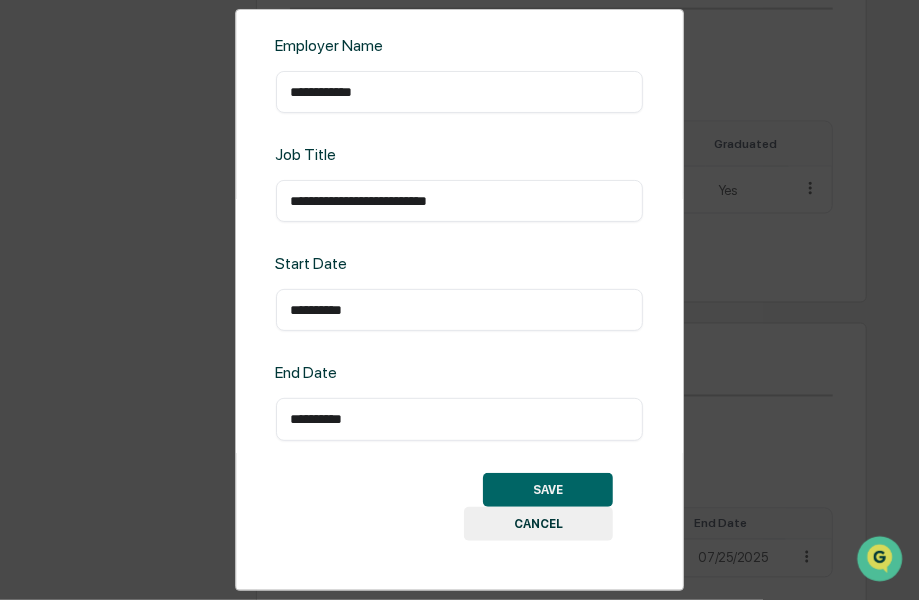 type on "**********" 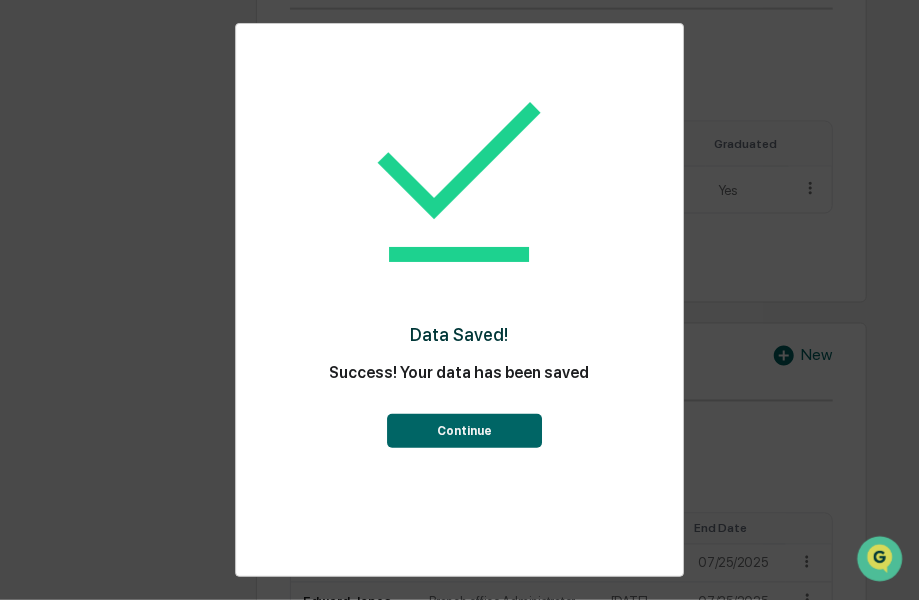 click on "Continue" at bounding box center (464, 431) 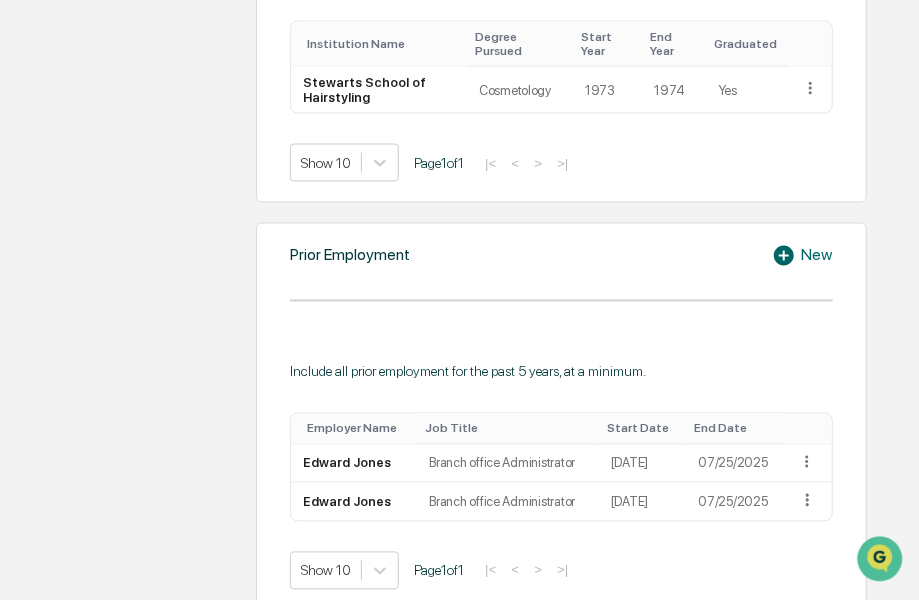 scroll, scrollTop: 1309, scrollLeft: 0, axis: vertical 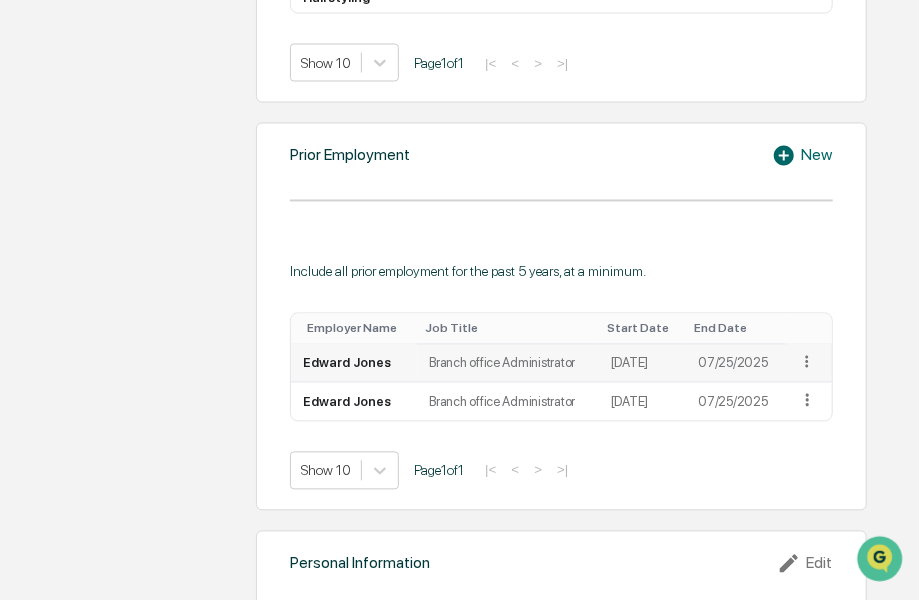 click 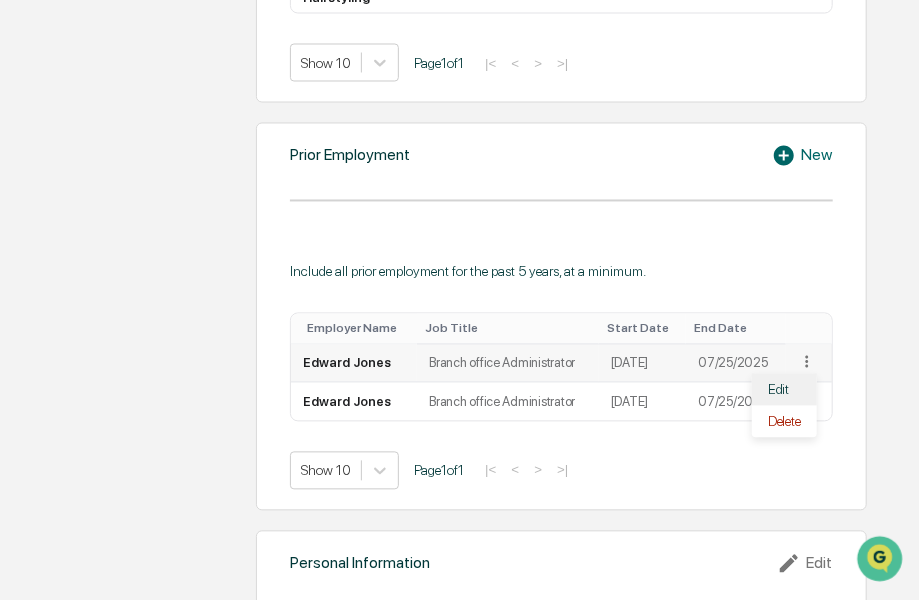 click on "Edit" at bounding box center [784, 390] 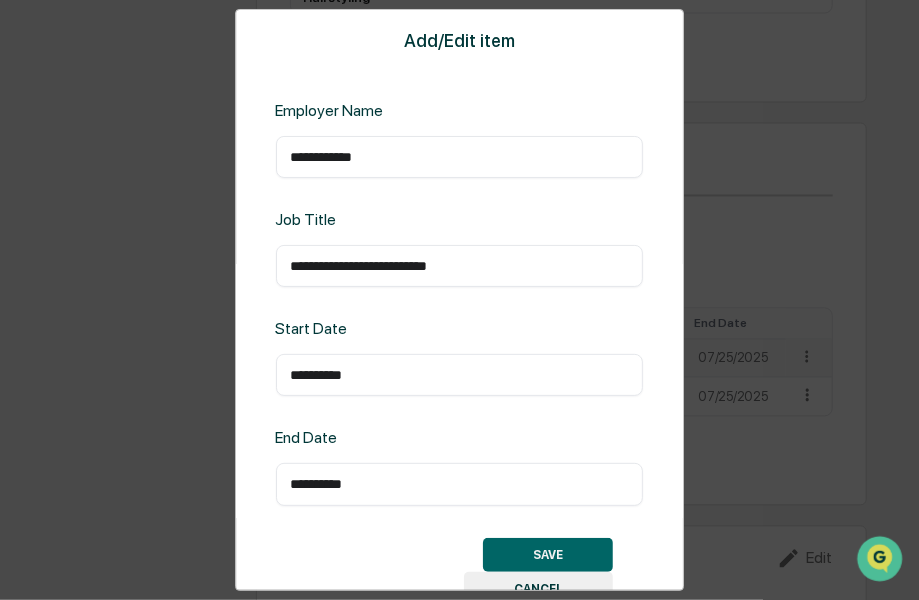 drag, startPoint x: 417, startPoint y: 157, endPoint x: 260, endPoint y: 141, distance: 157.81319 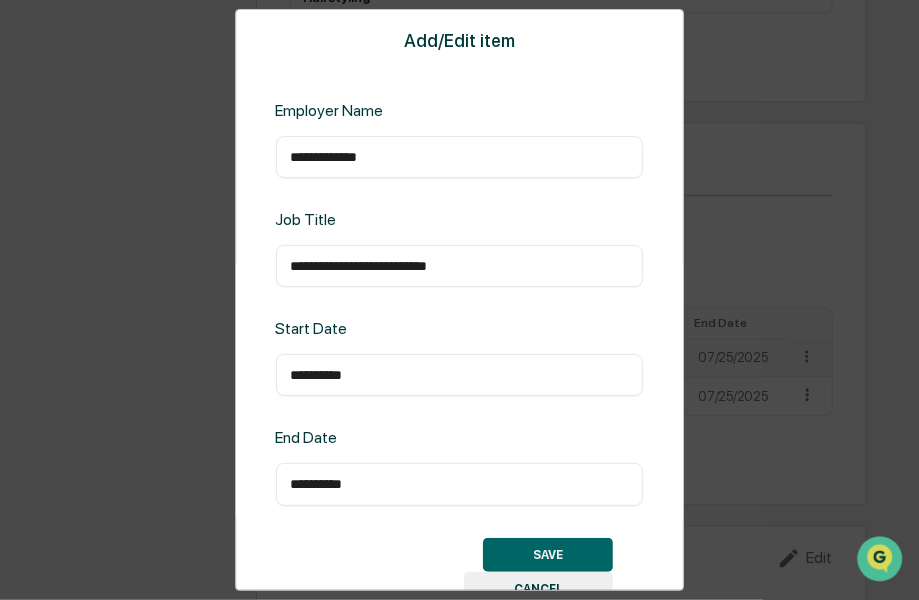type on "**********" 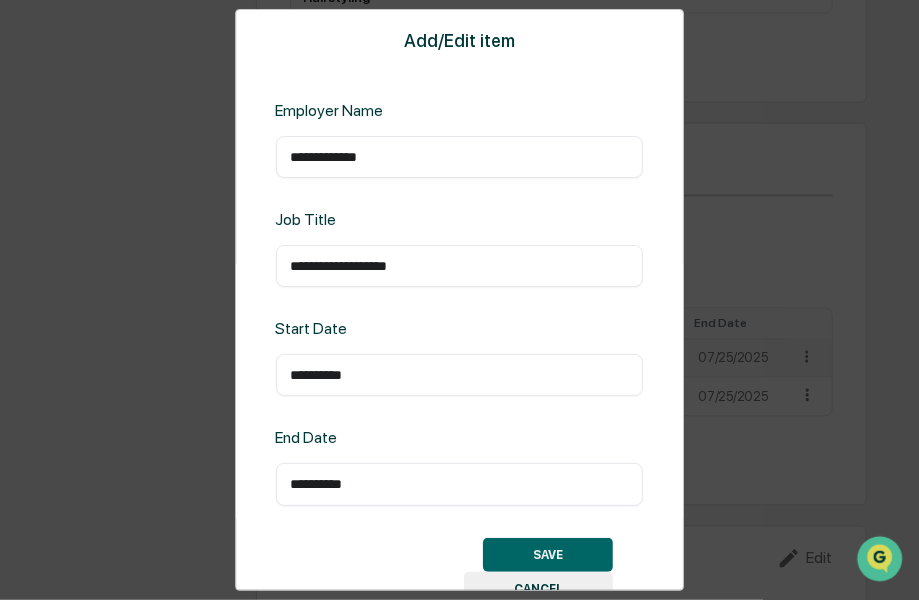 type on "**********" 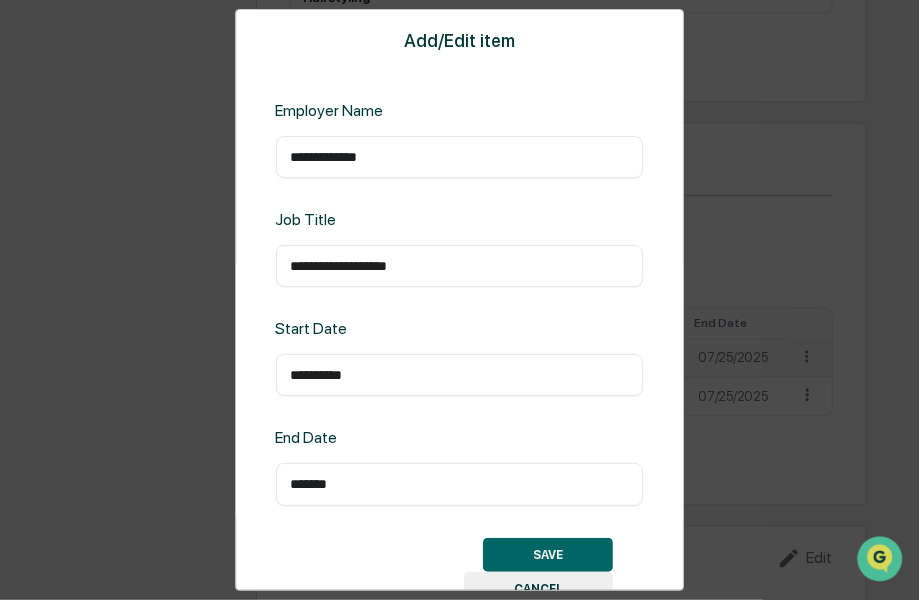 type on "*******" 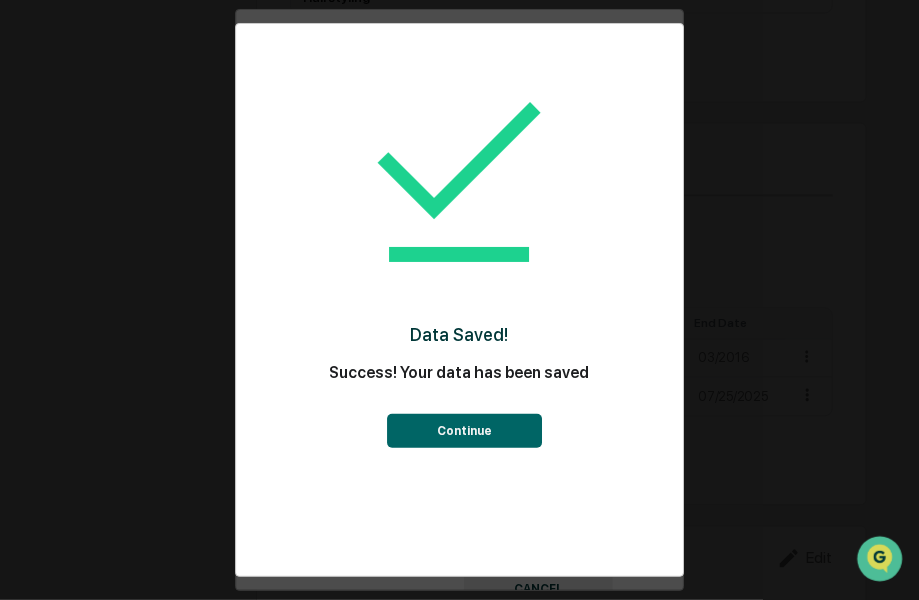 click on "Continue" at bounding box center (464, 431) 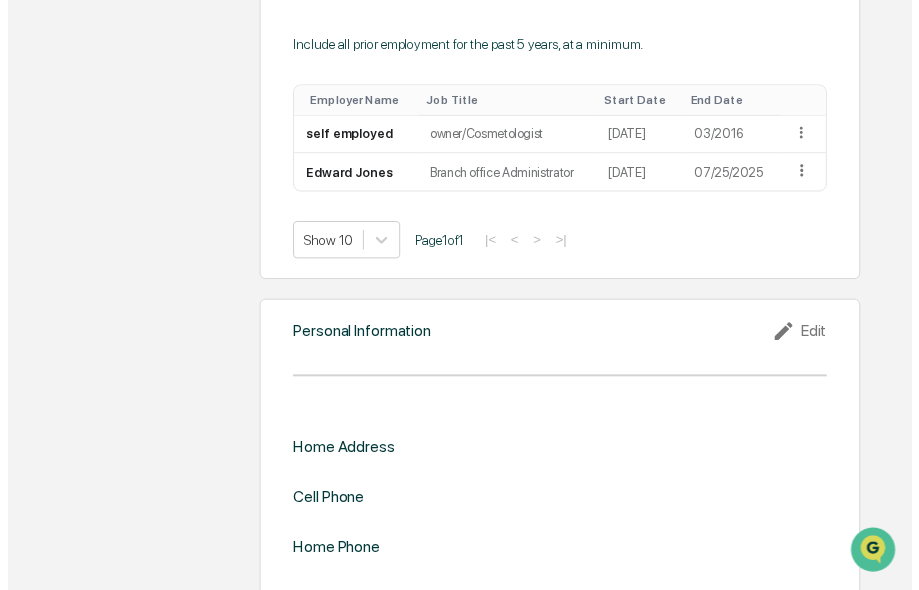 scroll, scrollTop: 1542, scrollLeft: 0, axis: vertical 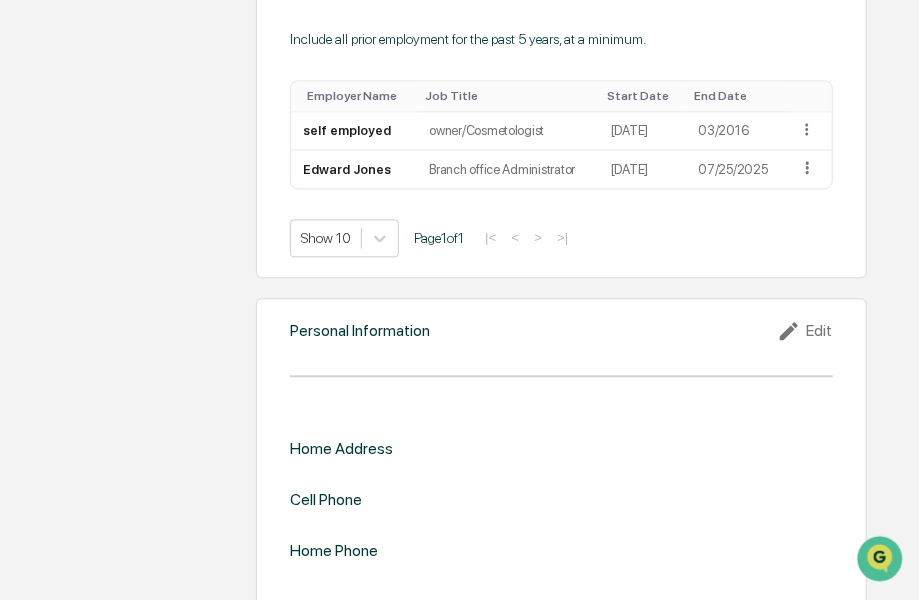 click on "Edit" at bounding box center [805, 331] 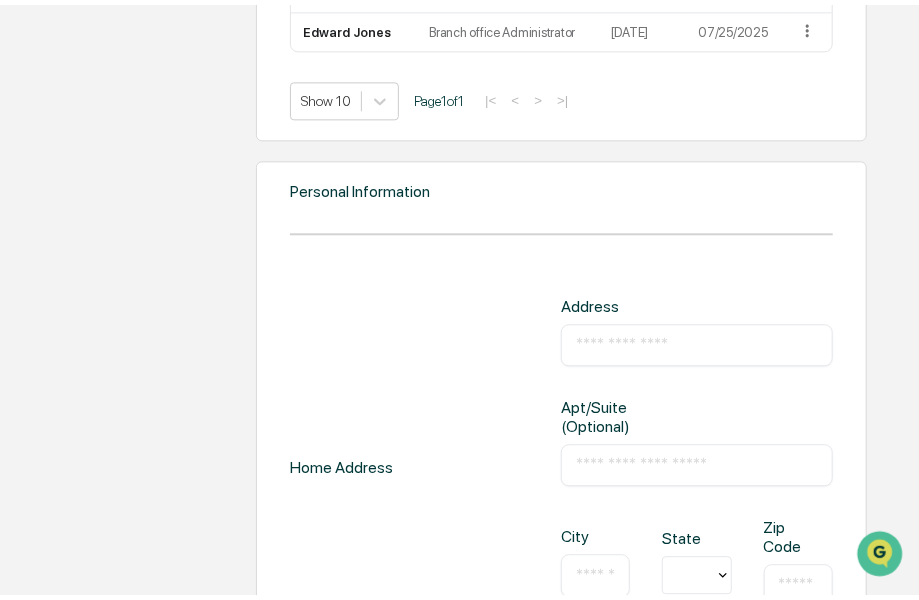 scroll, scrollTop: 1742, scrollLeft: 0, axis: vertical 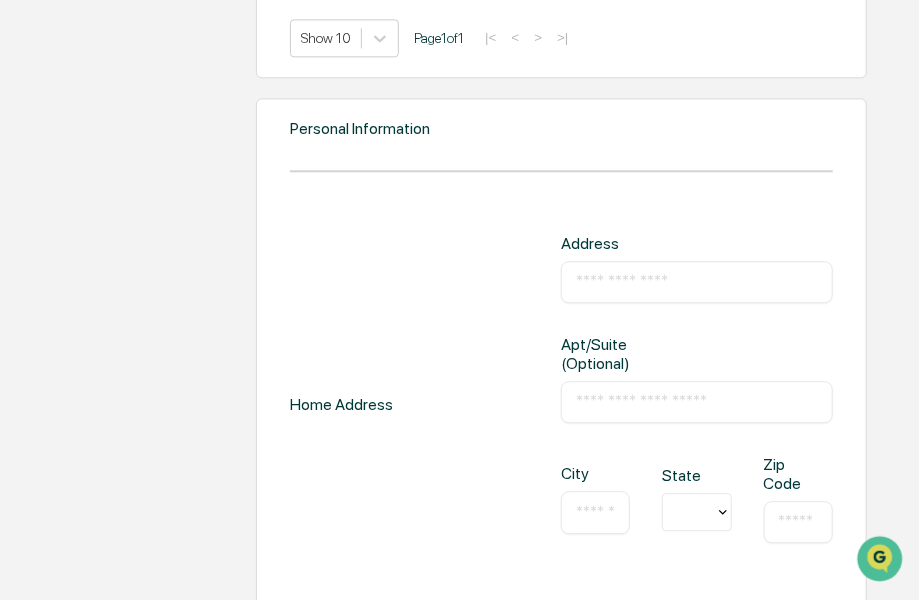 click at bounding box center (696, 282) 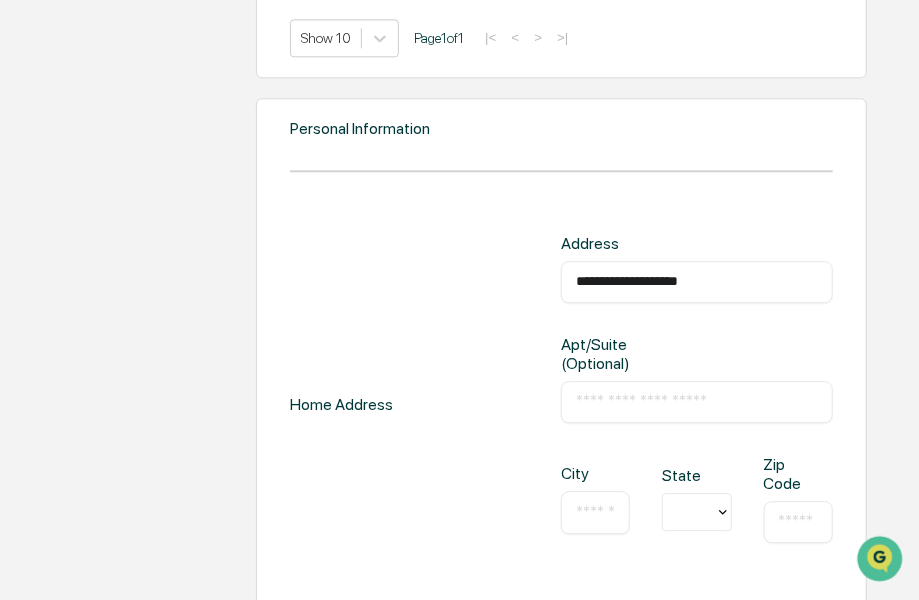 type on "**********" 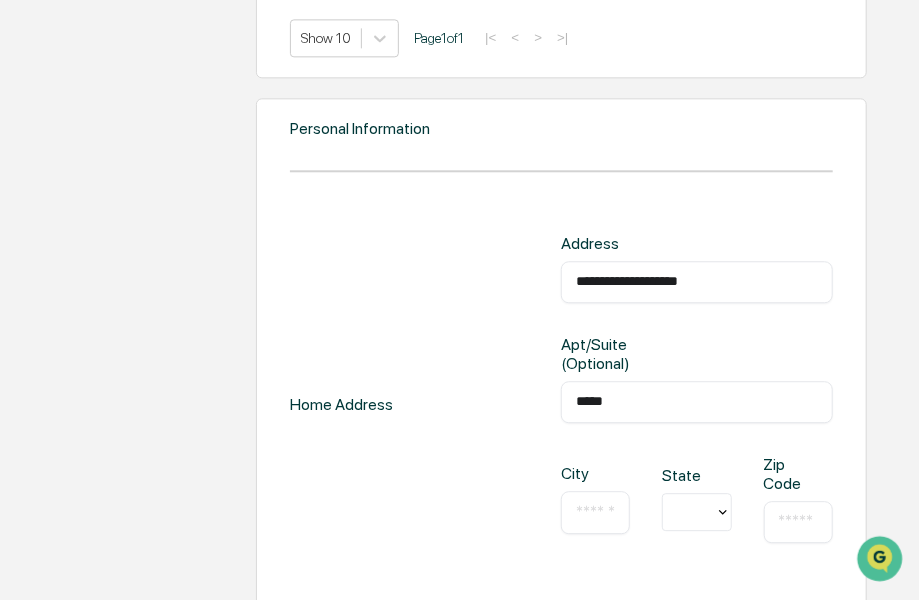 type on "*****" 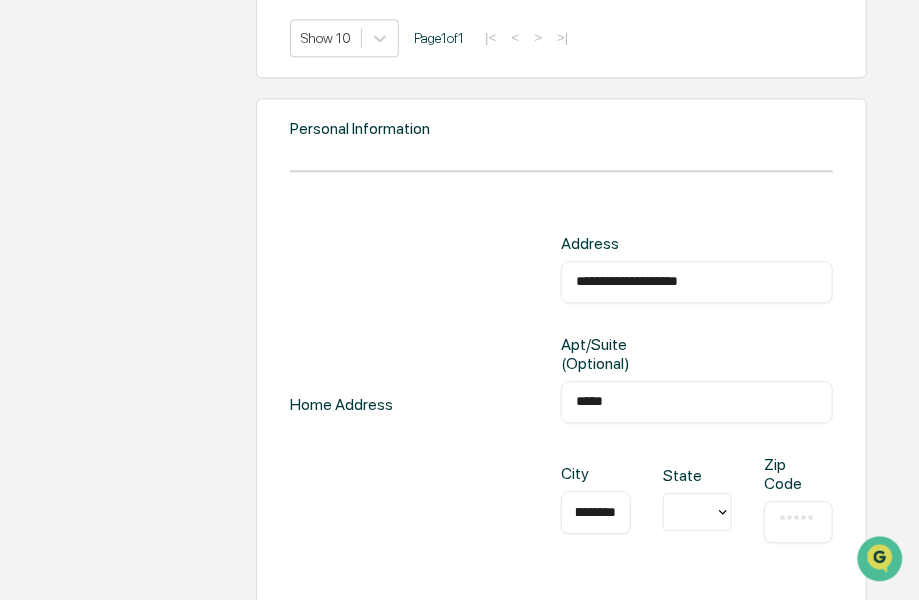 scroll, scrollTop: 0, scrollLeft: 60, axis: horizontal 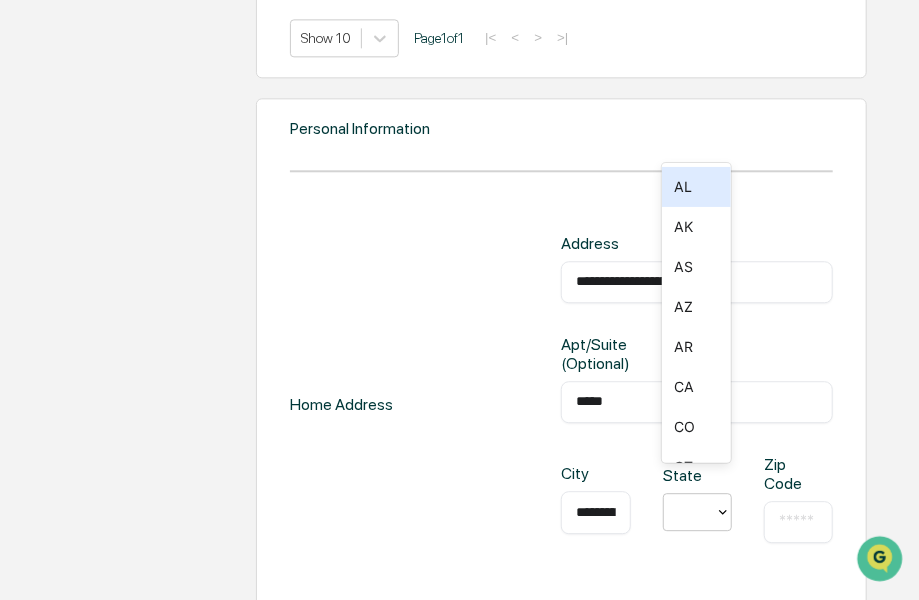 click 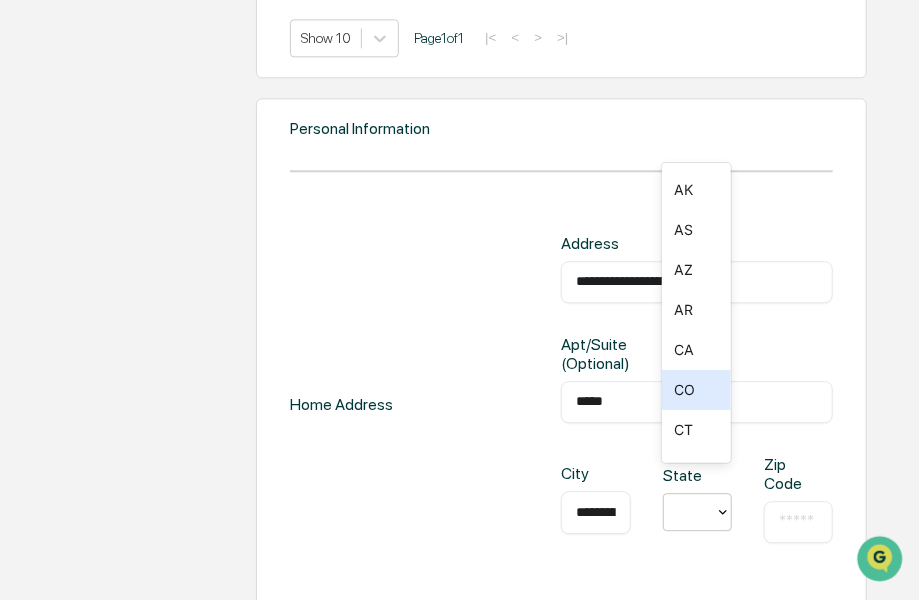 click on "CO" at bounding box center (696, 390) 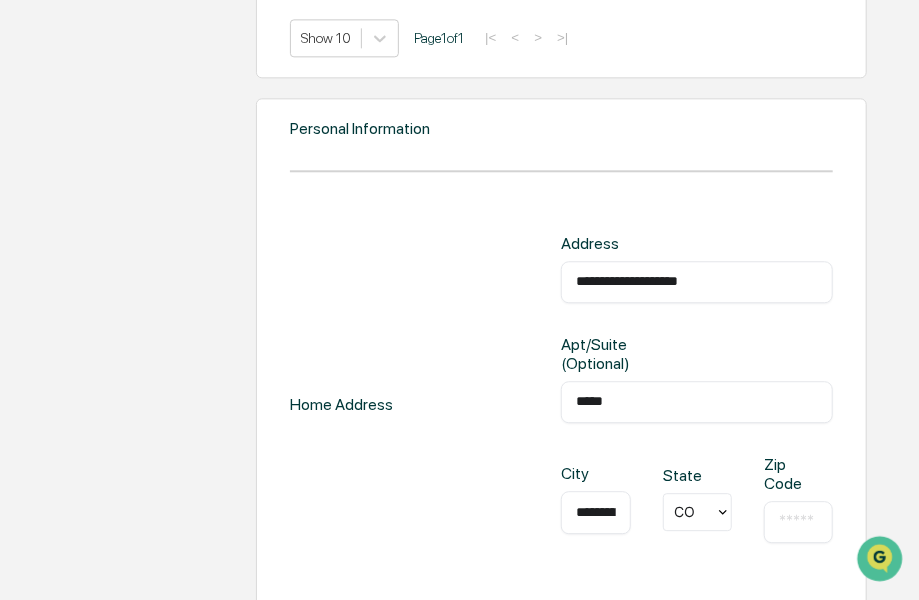 click at bounding box center [798, 522] 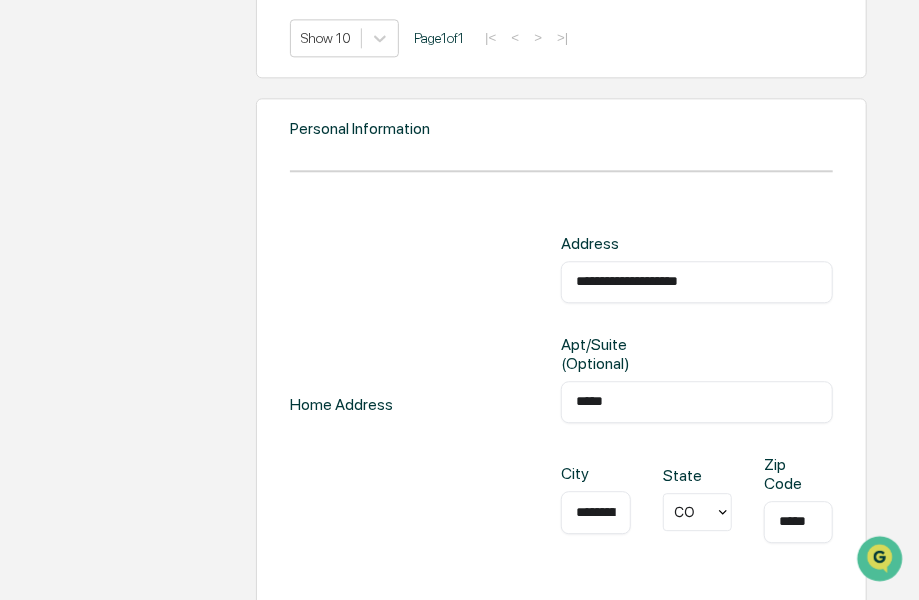 scroll, scrollTop: 0, scrollLeft: 3, axis: horizontal 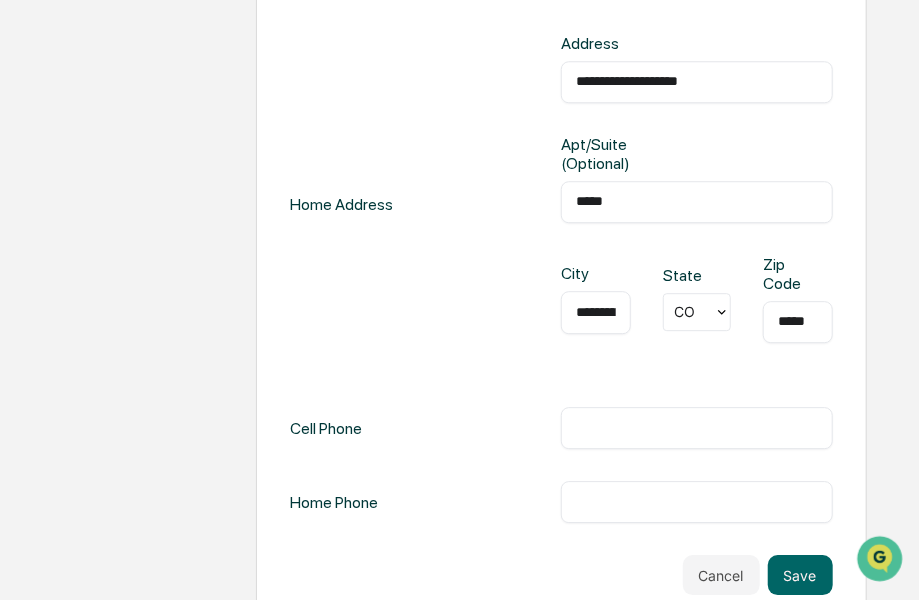 type on "*****" 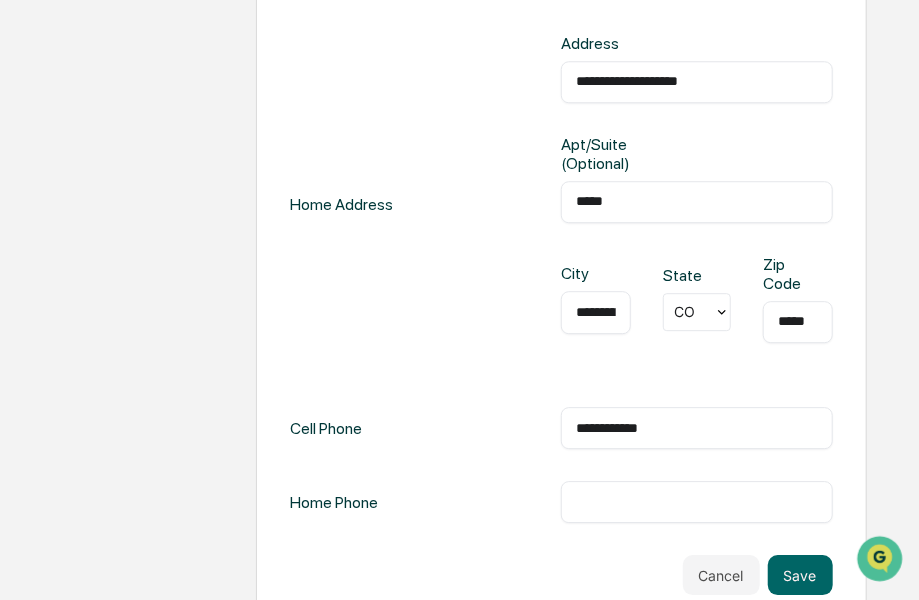 type on "**********" 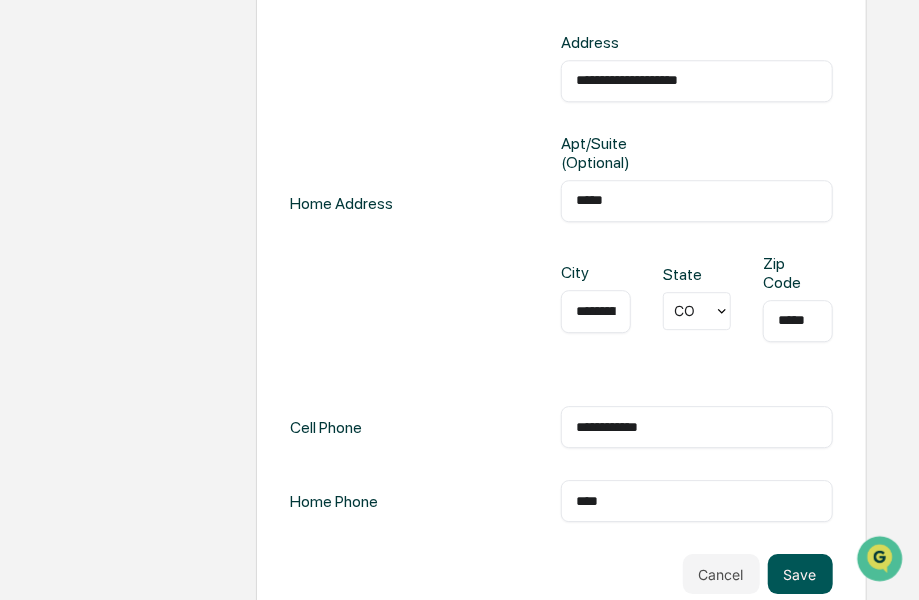 type on "****" 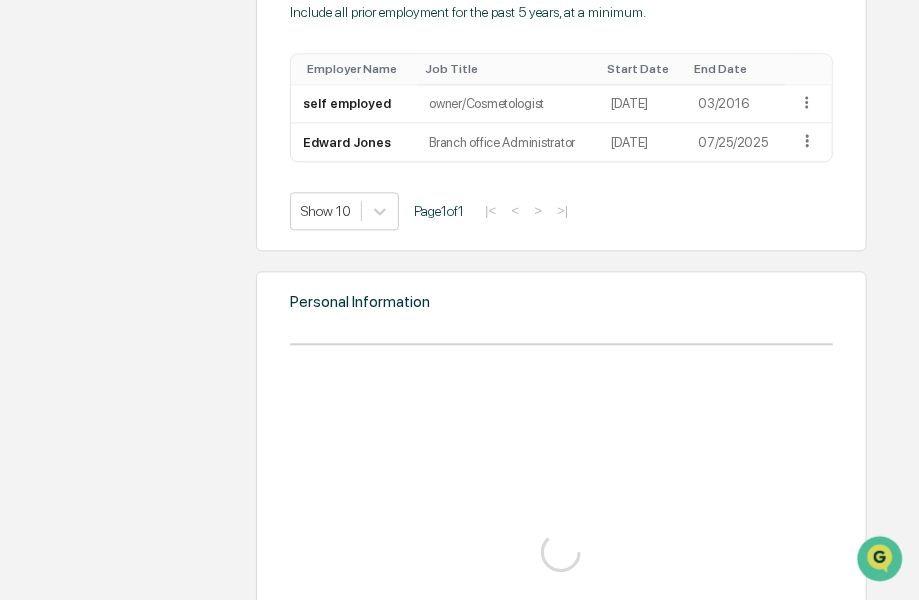 scroll, scrollTop: 1943, scrollLeft: 0, axis: vertical 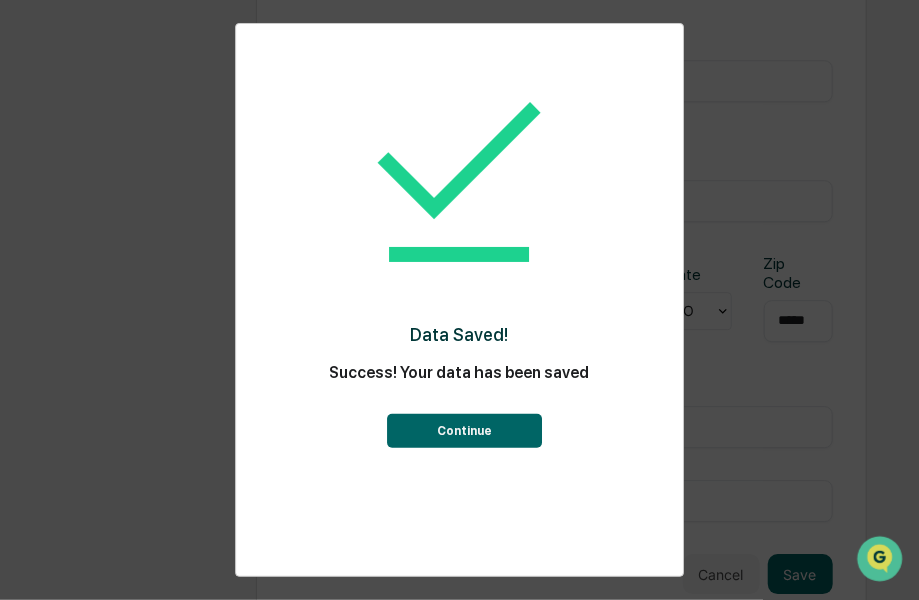click on "Continue" at bounding box center (464, 431) 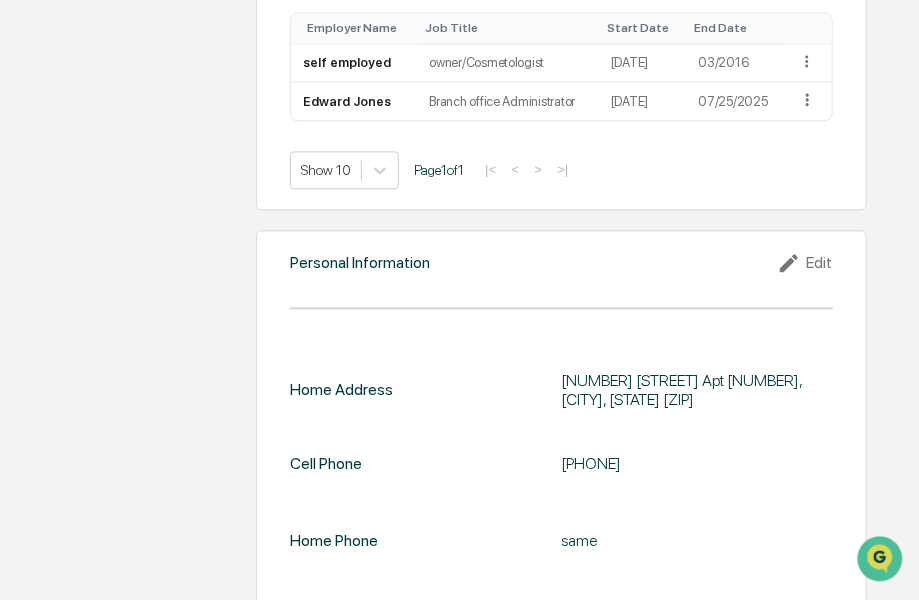 scroll, scrollTop: 1613, scrollLeft: 0, axis: vertical 